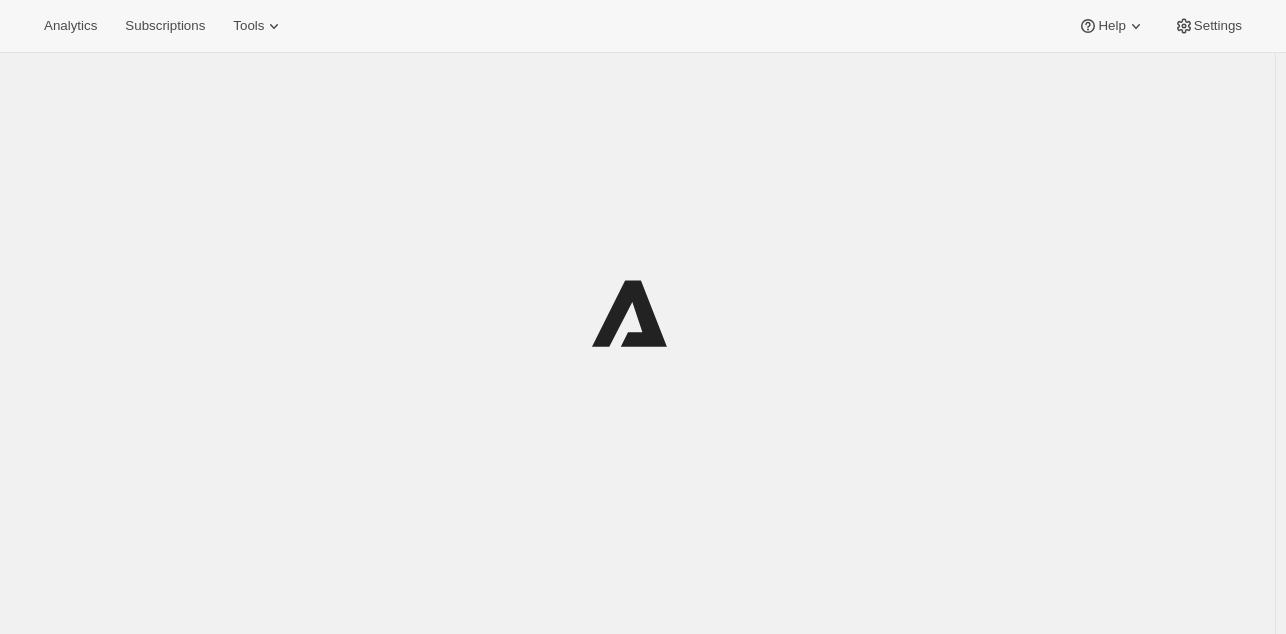 scroll, scrollTop: 0, scrollLeft: 0, axis: both 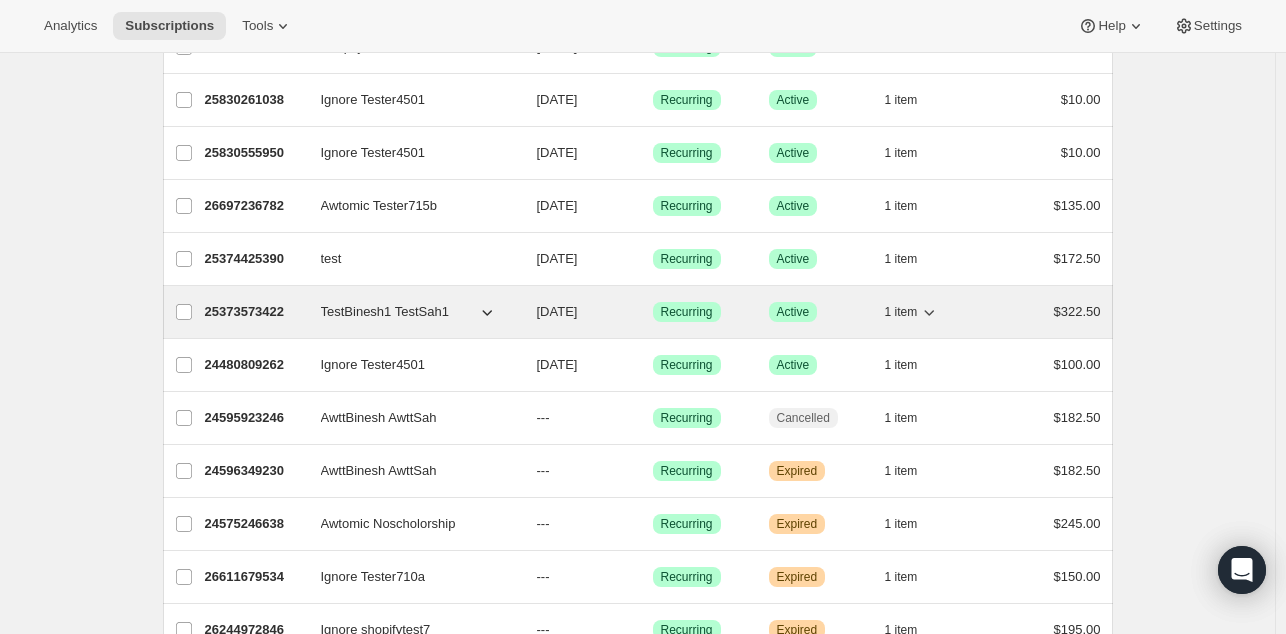 click on "TestBinesh1 TestSah1" at bounding box center [385, 312] 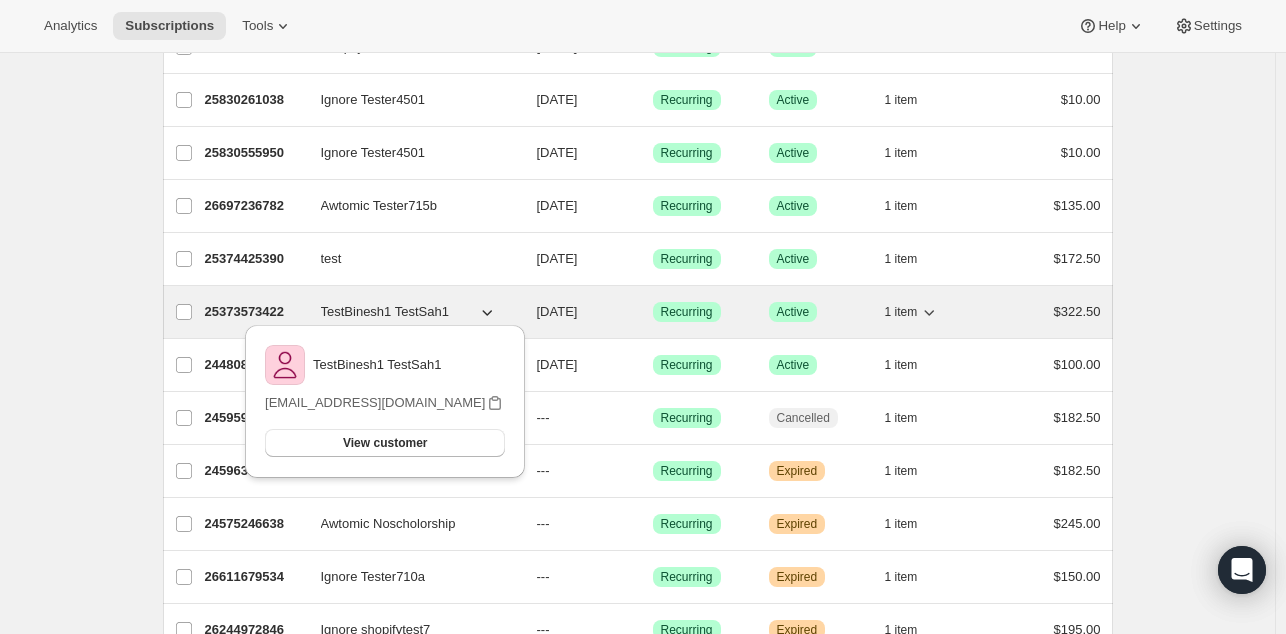 click on "Active" at bounding box center (793, 312) 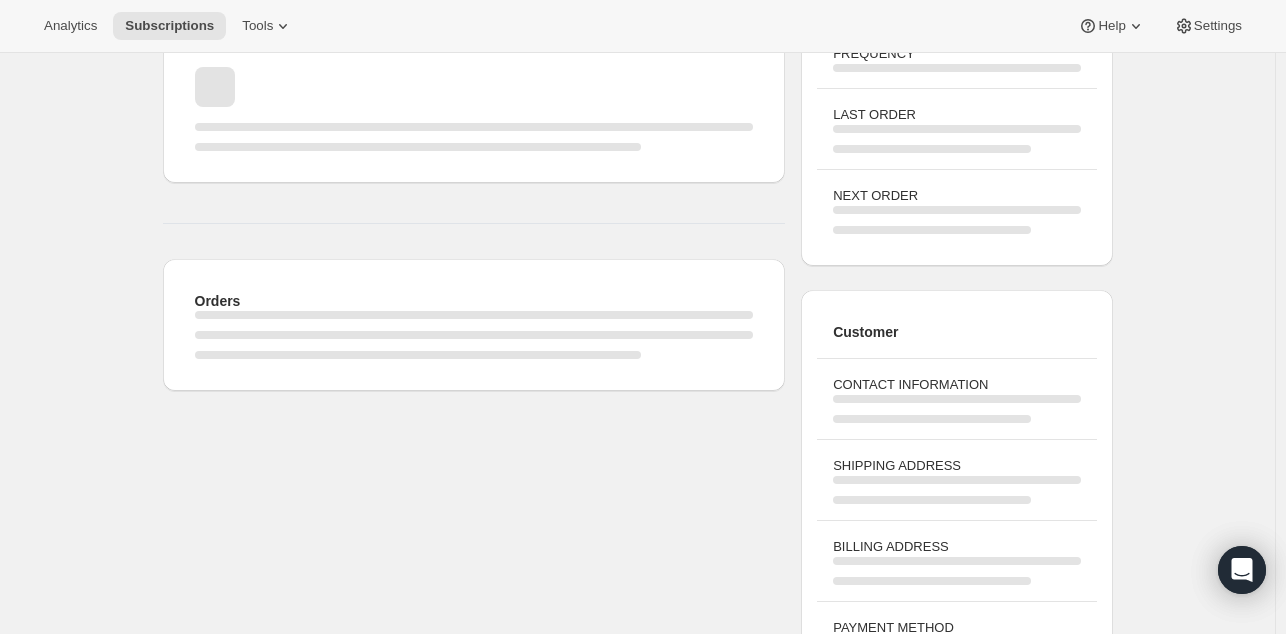 scroll, scrollTop: 0, scrollLeft: 0, axis: both 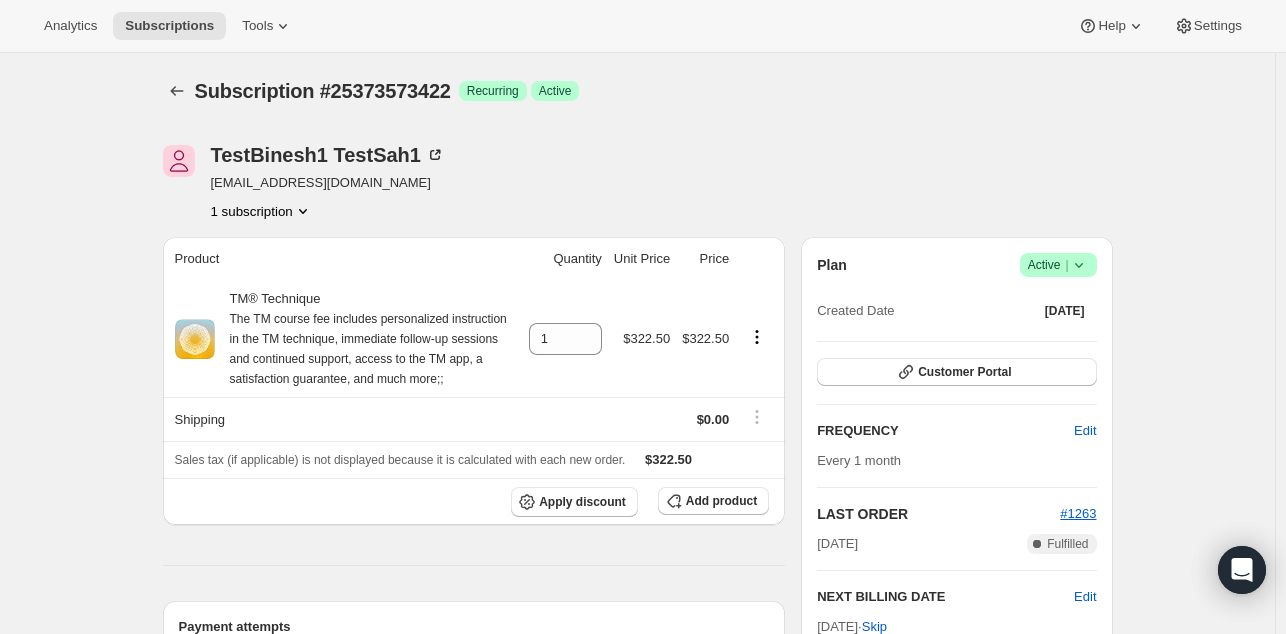 click 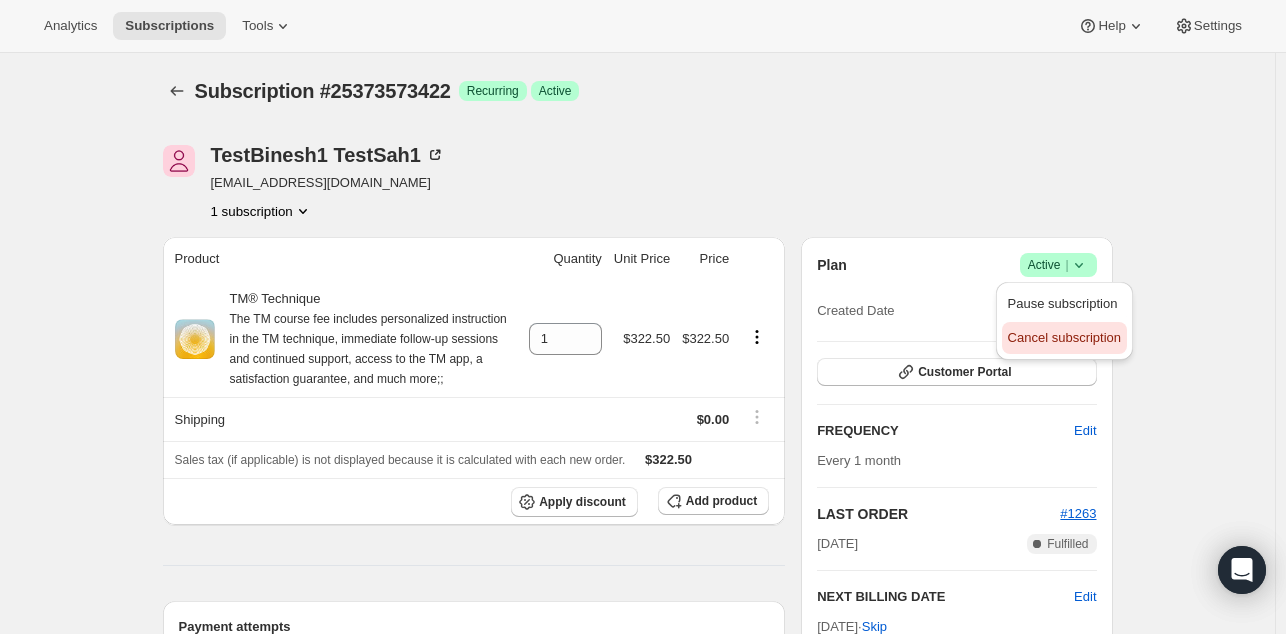 click on "Cancel subscription" at bounding box center (1064, 337) 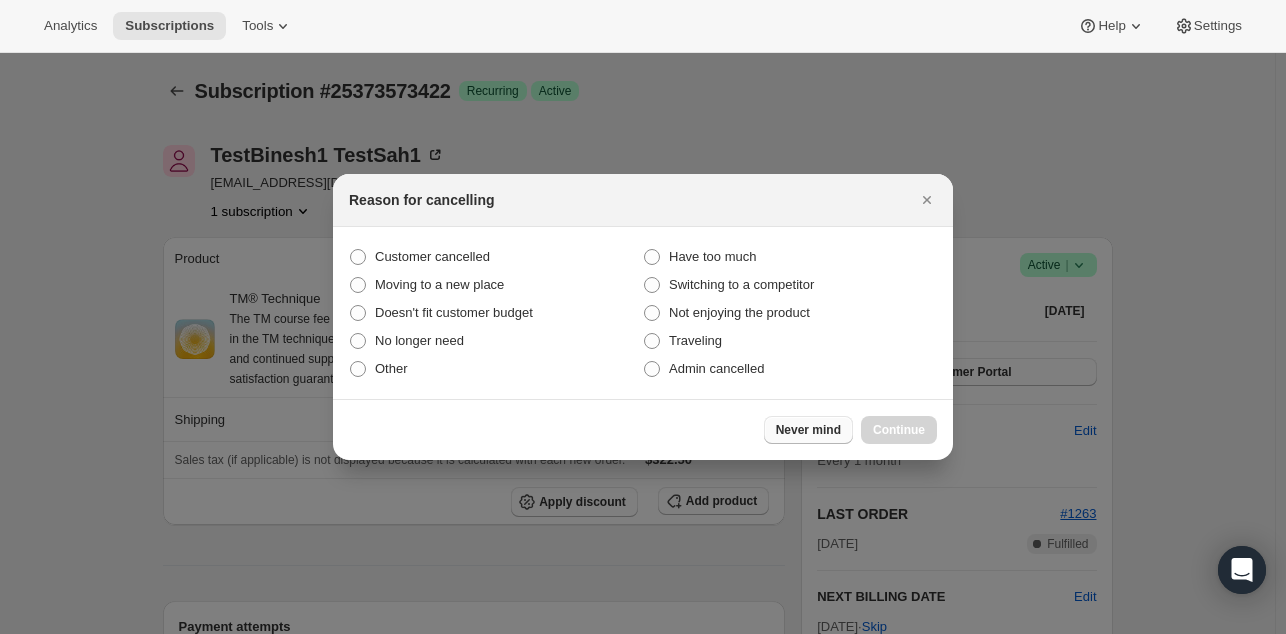 click on "Never mind" at bounding box center (808, 430) 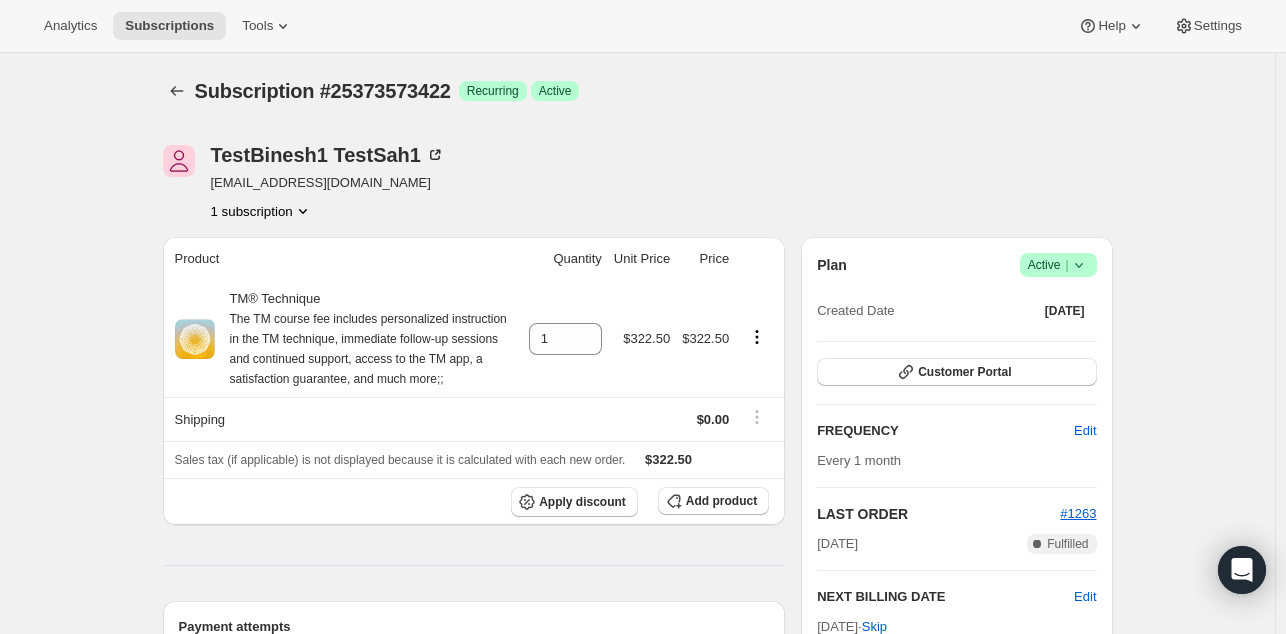 click on "Active |" at bounding box center (1058, 265) 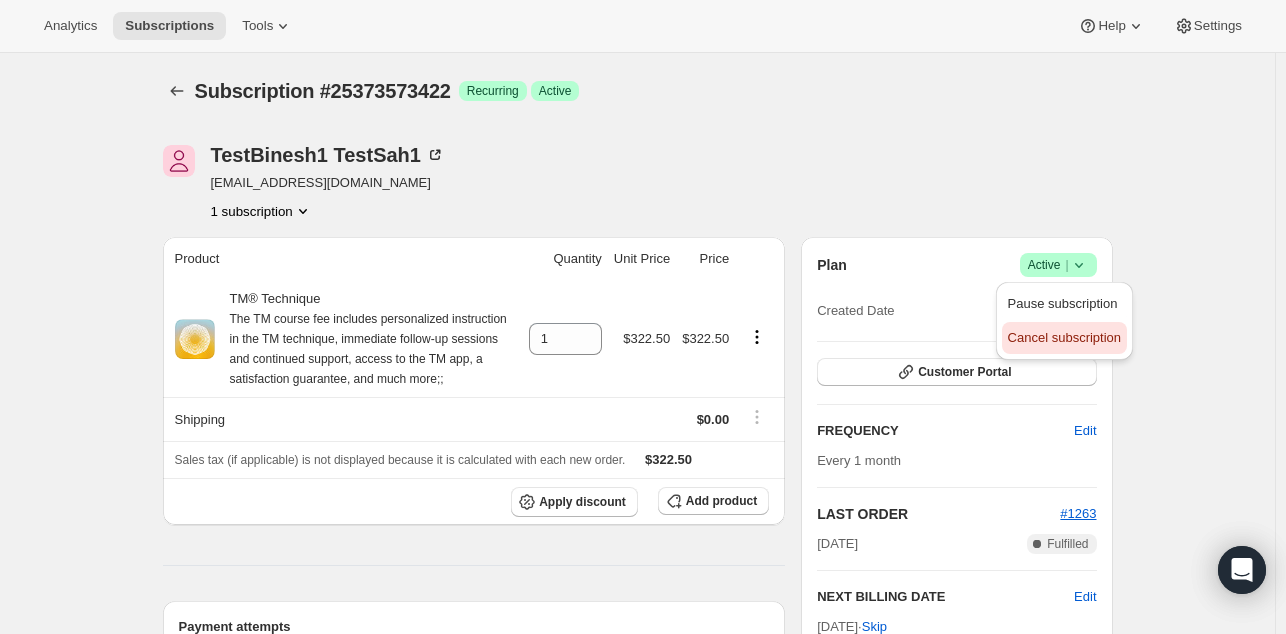 click on "Cancel subscription" at bounding box center (1064, 337) 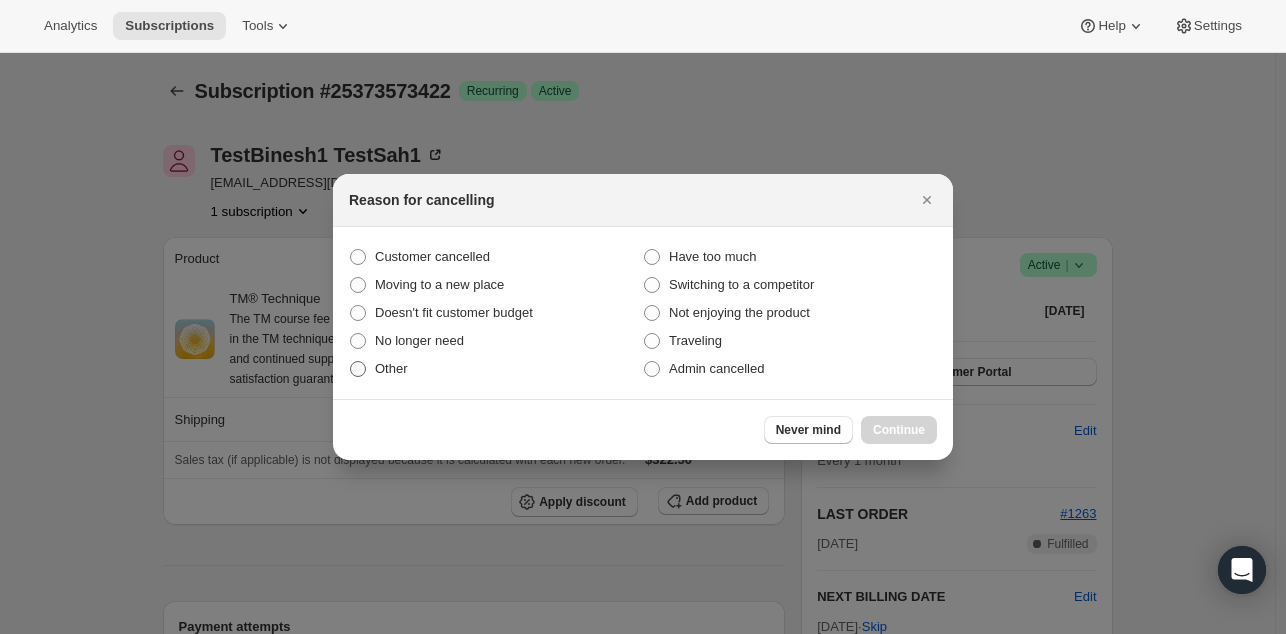 click on "Other" at bounding box center (391, 368) 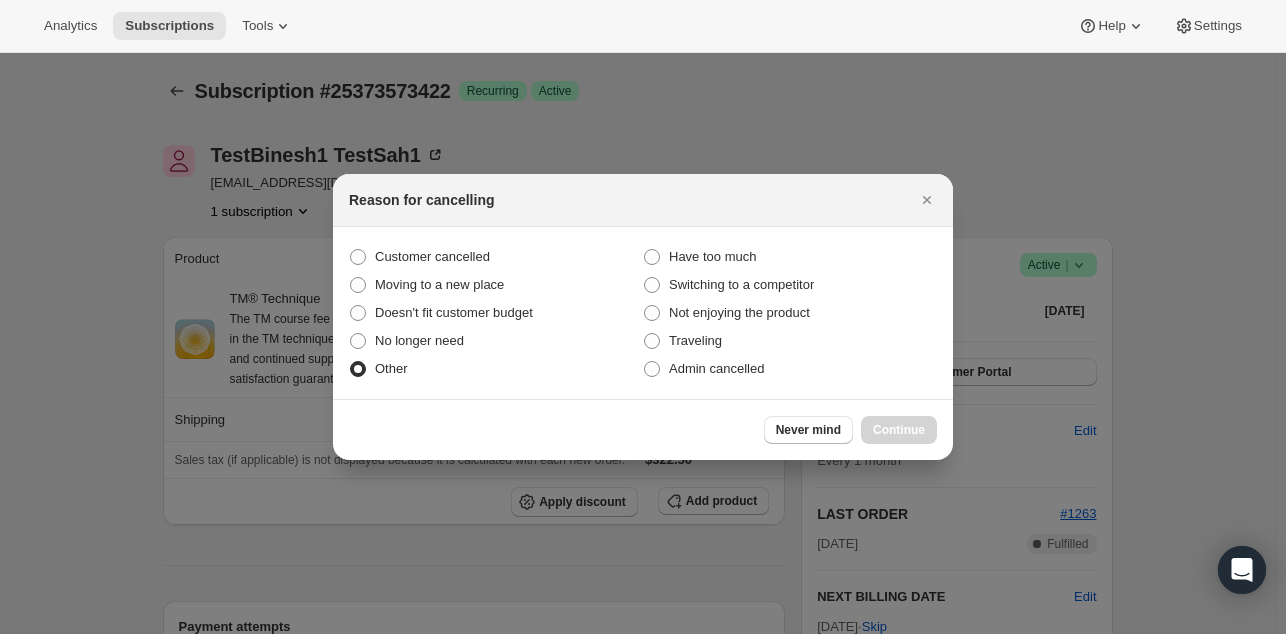 radio on "true" 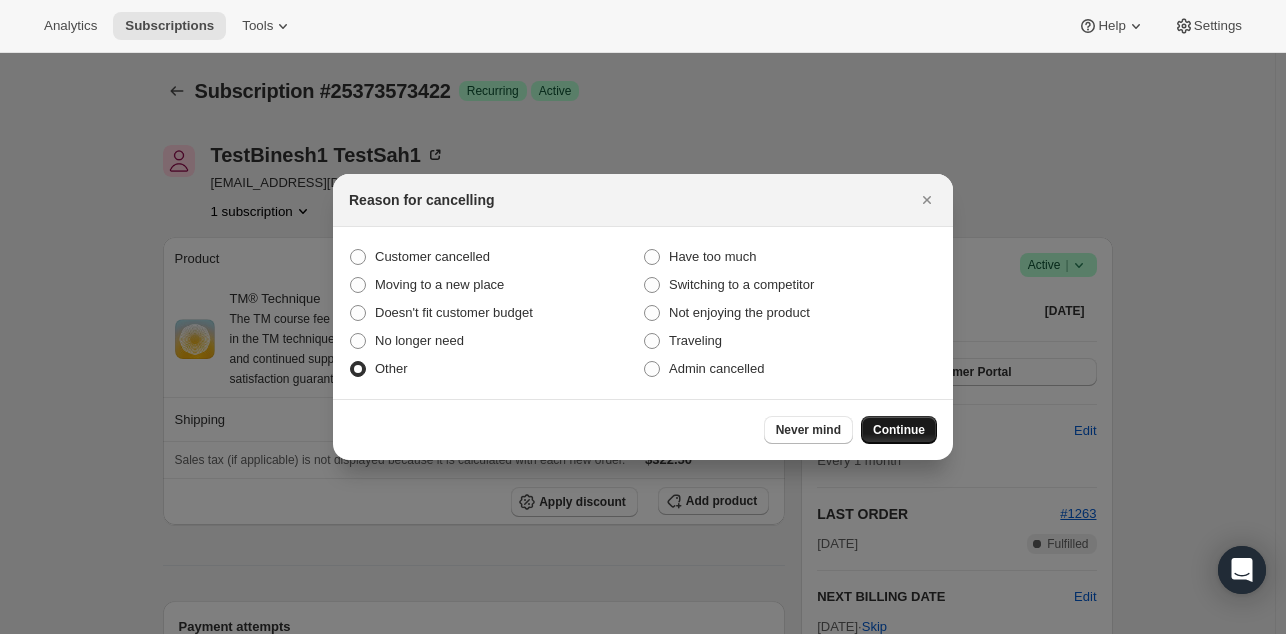 click on "Continue" at bounding box center [899, 430] 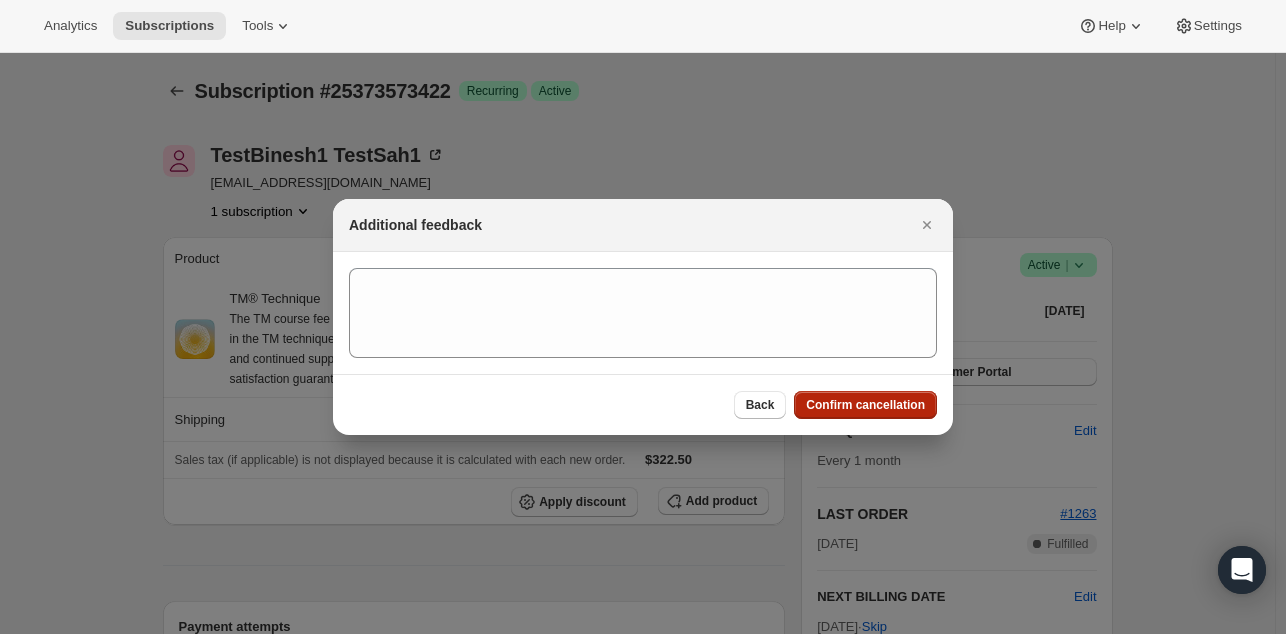 click on "Confirm cancellation" at bounding box center (865, 405) 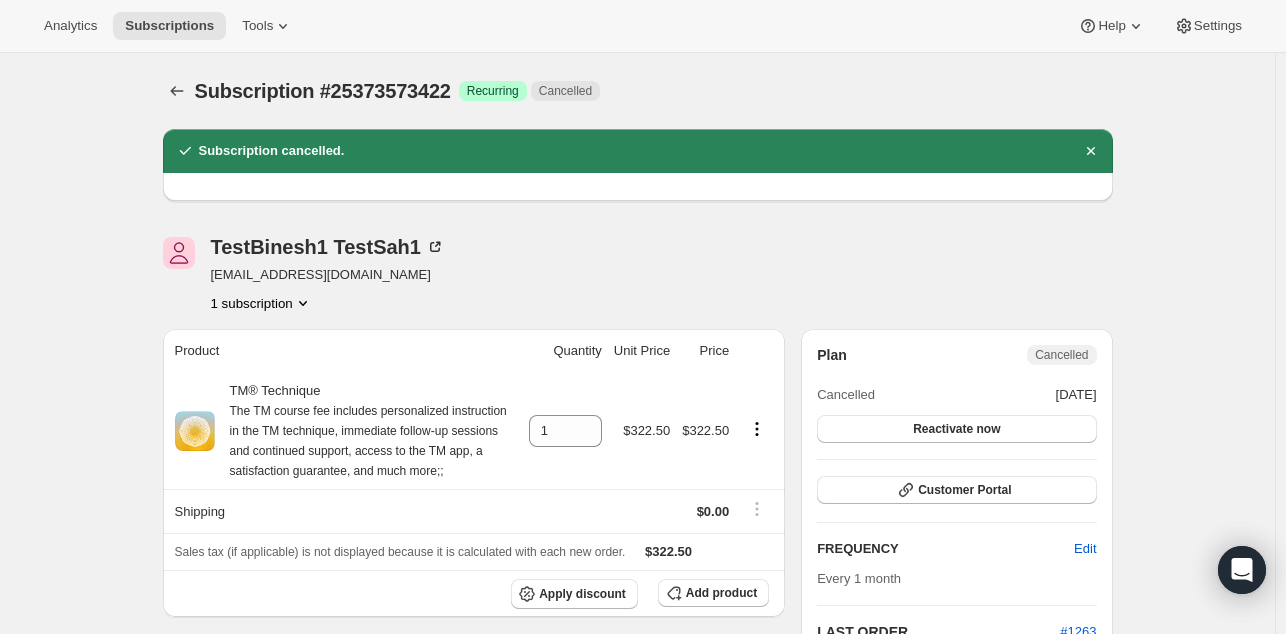 click on "Cancelled" at bounding box center (1061, 355) 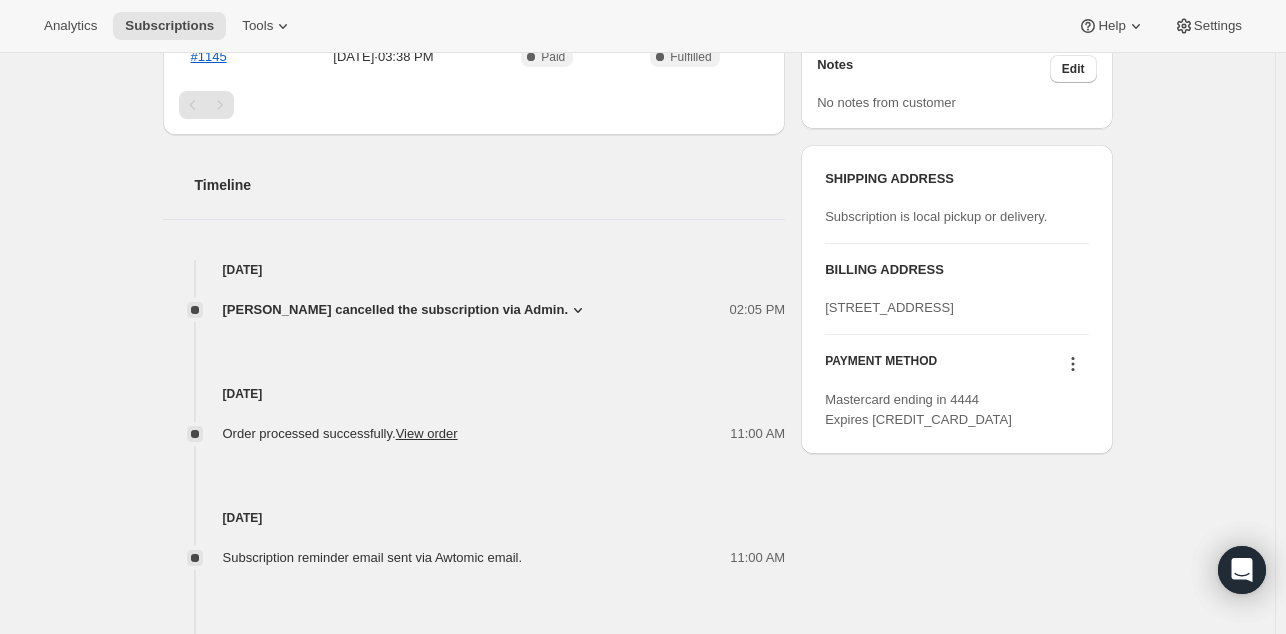 scroll, scrollTop: 813, scrollLeft: 0, axis: vertical 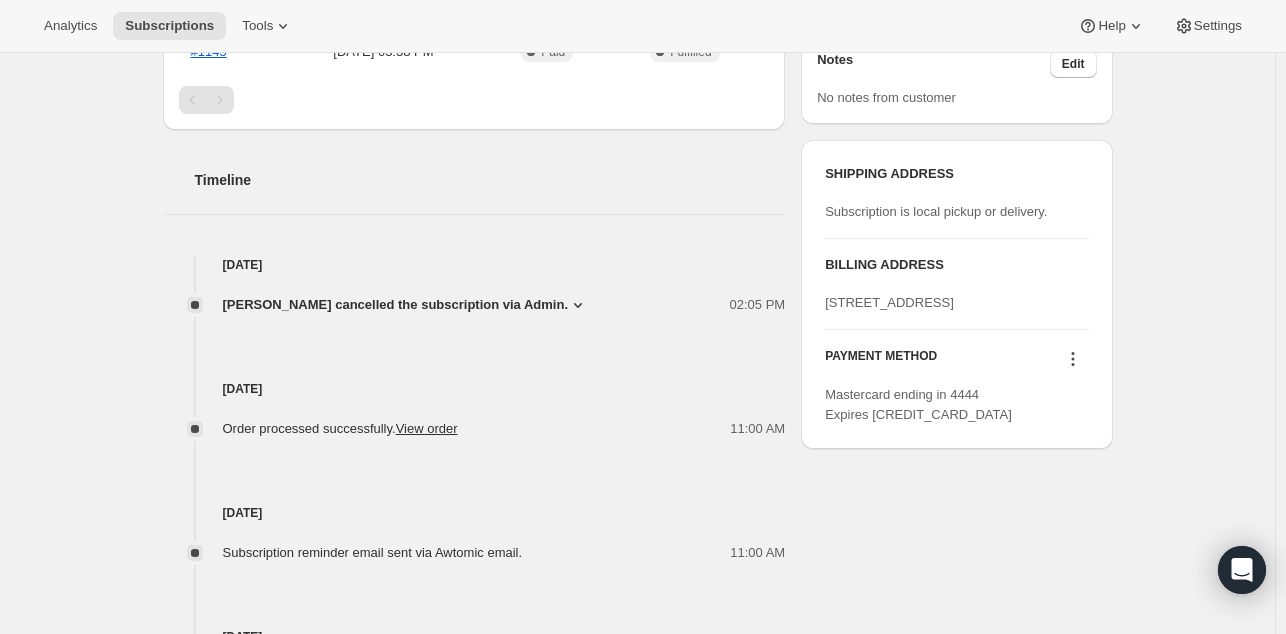 click 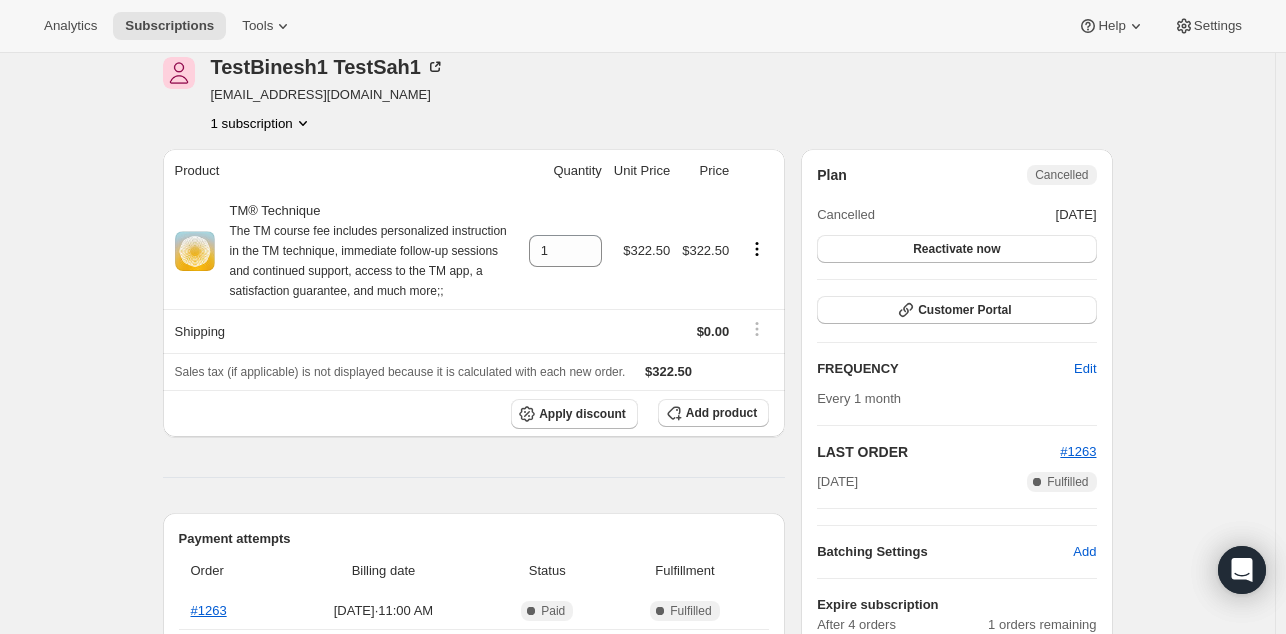 scroll, scrollTop: 0, scrollLeft: 0, axis: both 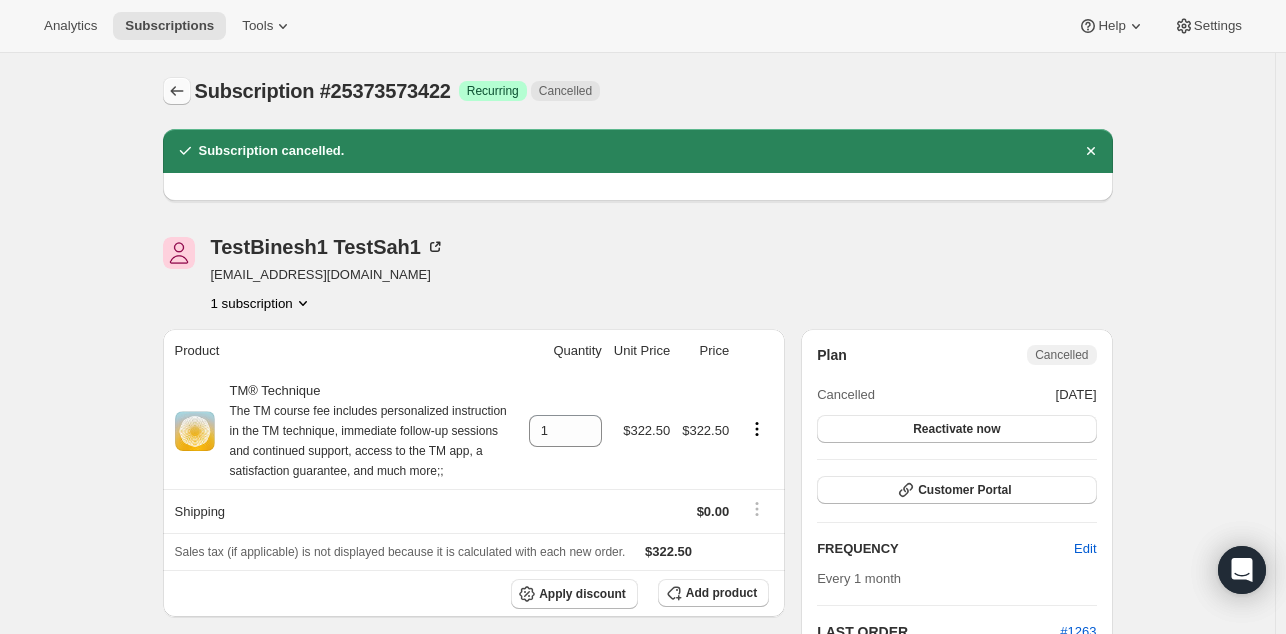 click 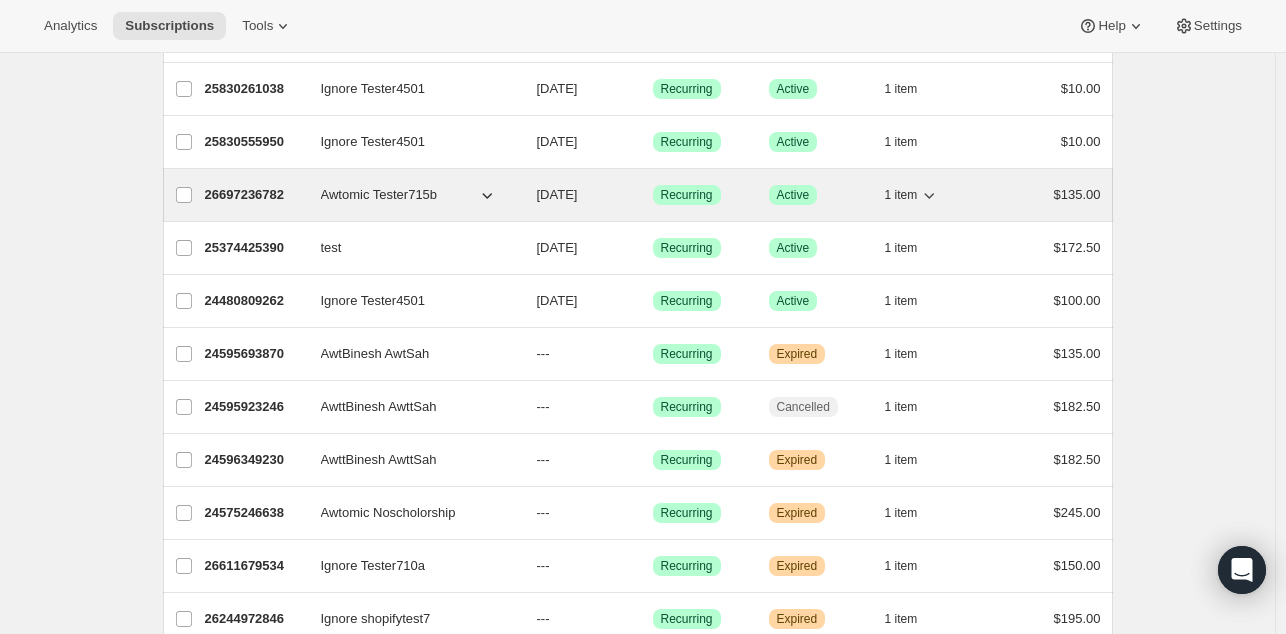 scroll, scrollTop: 210, scrollLeft: 0, axis: vertical 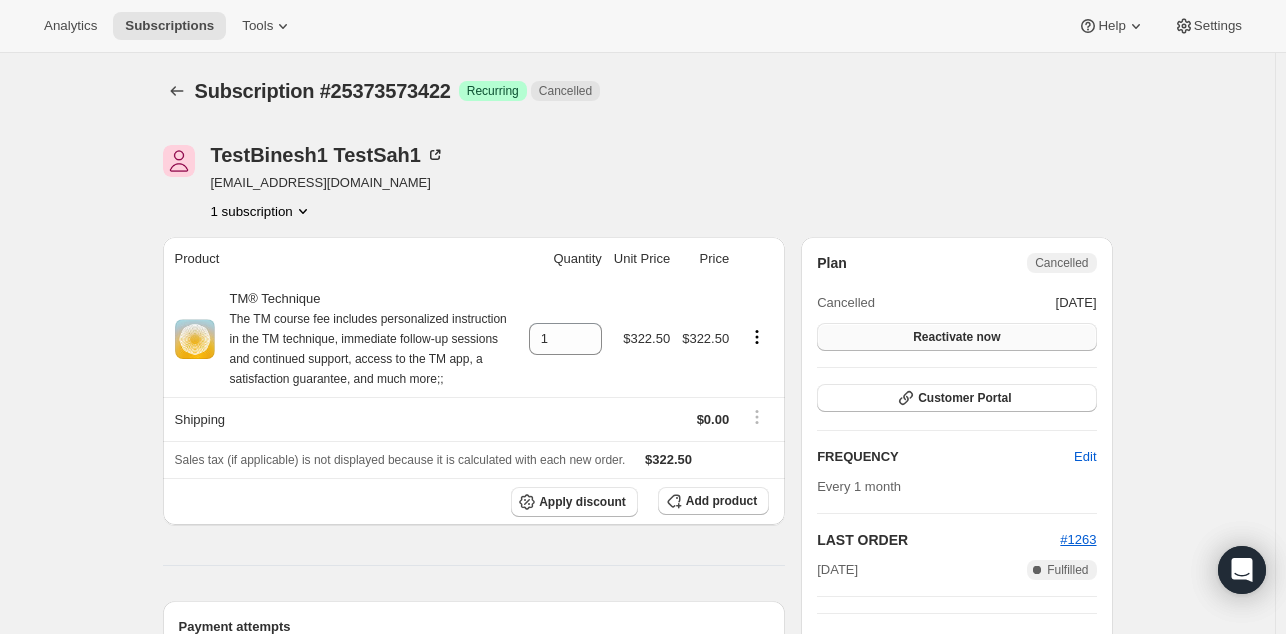click on "Reactivate now" at bounding box center [956, 337] 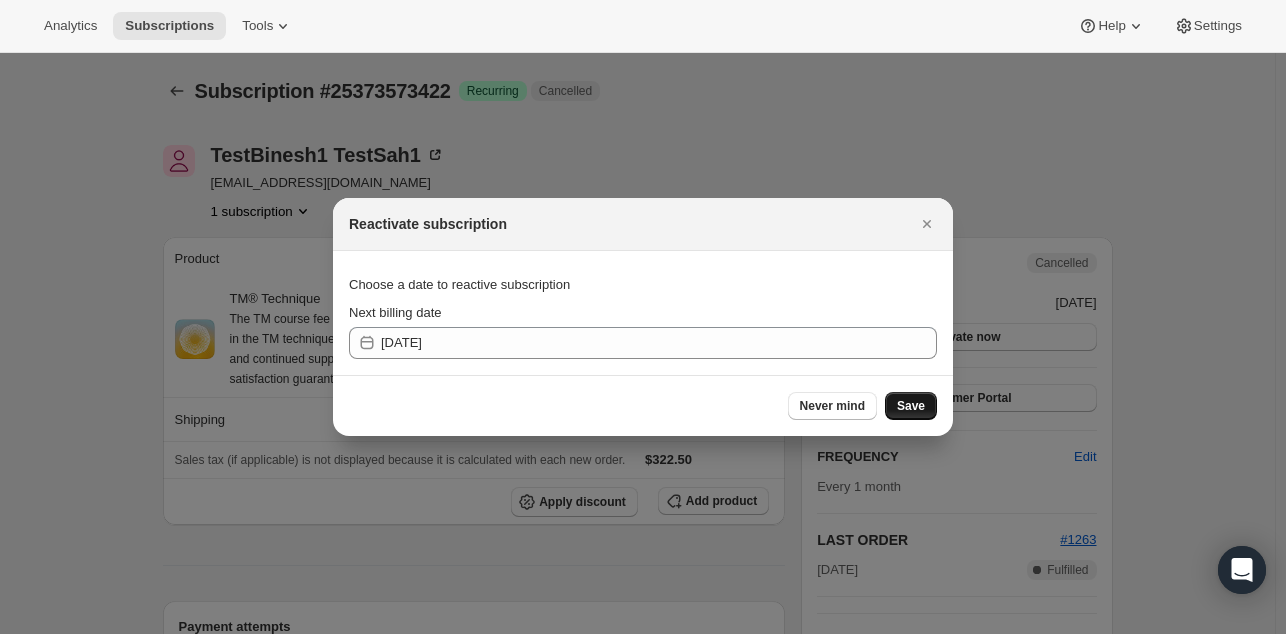click on "Save" at bounding box center [911, 406] 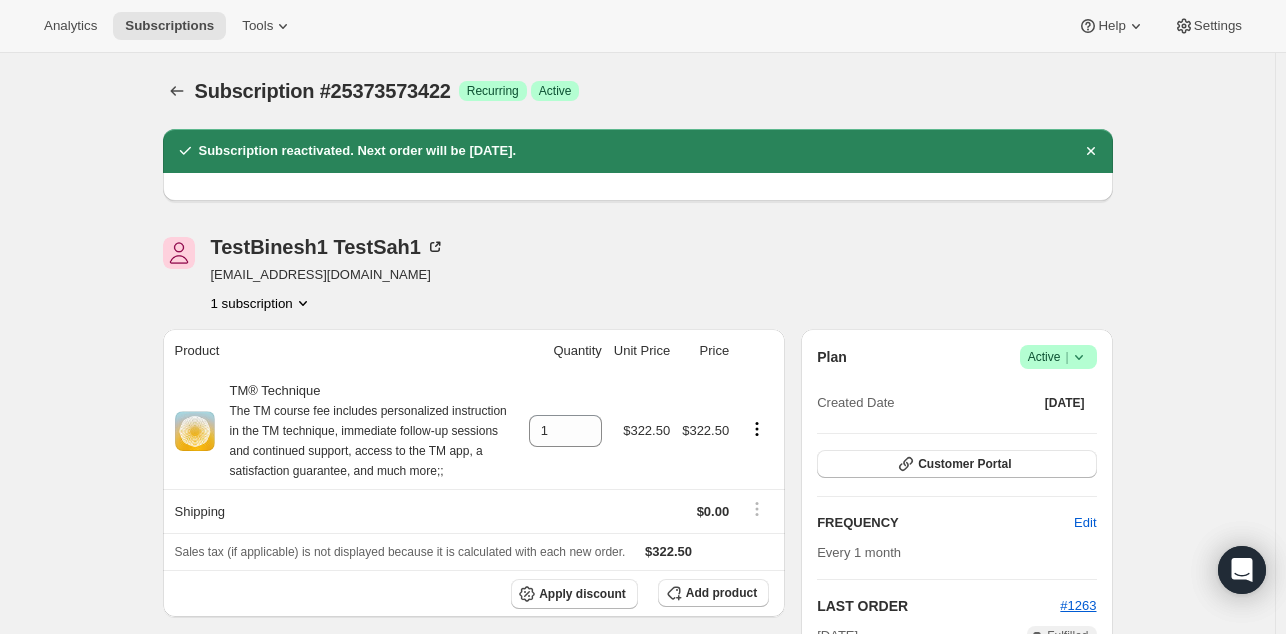 click on "TestBinesh1   TestSah1 bsah@miu.edu 1 subscription Product Quantity Unit Price Price TM®  Technique The TM course fee includes personalized instruction in the TM technique, immediate follow-up sessions and continued support, access to the TM app, a satisfaction guarantee, and much more;; 1 $322.50 $322.50 Shipping $0.00 Sales tax (if applicable) is not displayed because it is calculated with each new order.   $322.50 Apply discount Add product Payment attempts Order Billing date Status Fulfillment #1263 Jul 12, 2025  ·  11:00 AM  Complete Paid  Complete Fulfilled #1147 Jun 12, 2025  ·  11:00 AM  Complete Paid  Complete Fulfilled #1145 Jun 11, 2025  ·  03:38 PM  Complete Paid  Complete Fulfilled Timeline Jul 18, 2025 Binesh Sah reactivated subscription and set next billing date to Saturday, July 19, 2025 via Admin.  02:06 PM Binesh Sah cancelled the subscription via Admin.  02:05 PM Other No details provided Jul 12, 2025 Order processed successfully.  View order 11:00 AM Jul 7, 2025 11:00 AM Jun 12, 2025" at bounding box center [630, 1002] 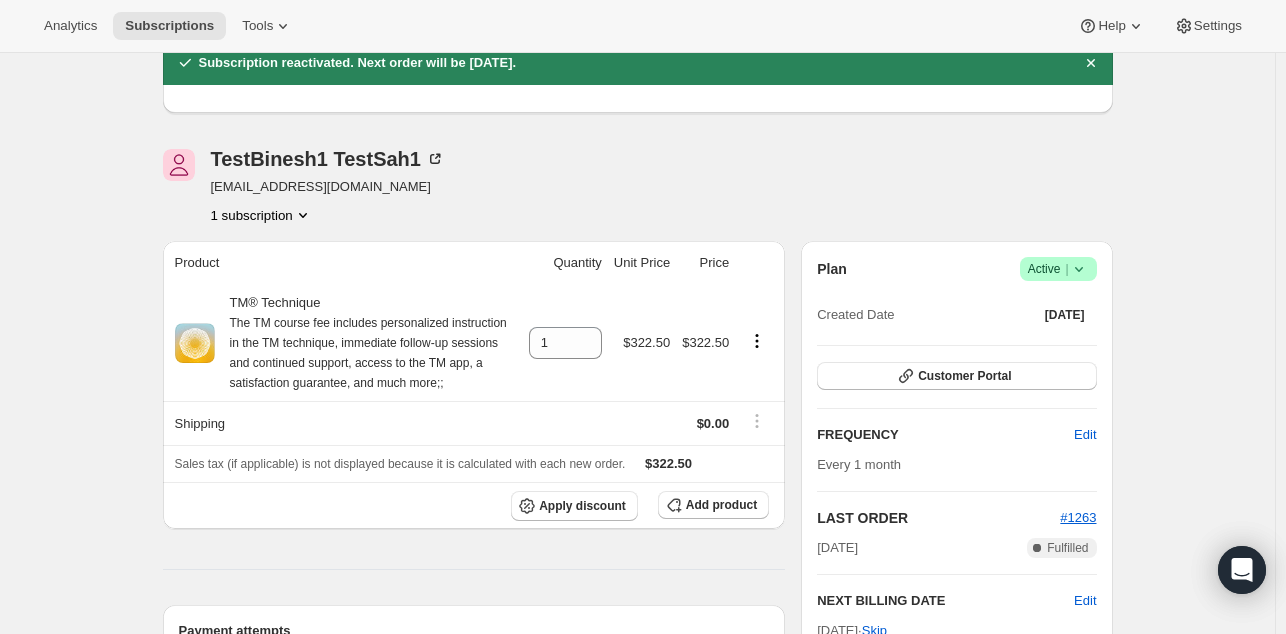 scroll, scrollTop: 148, scrollLeft: 0, axis: vertical 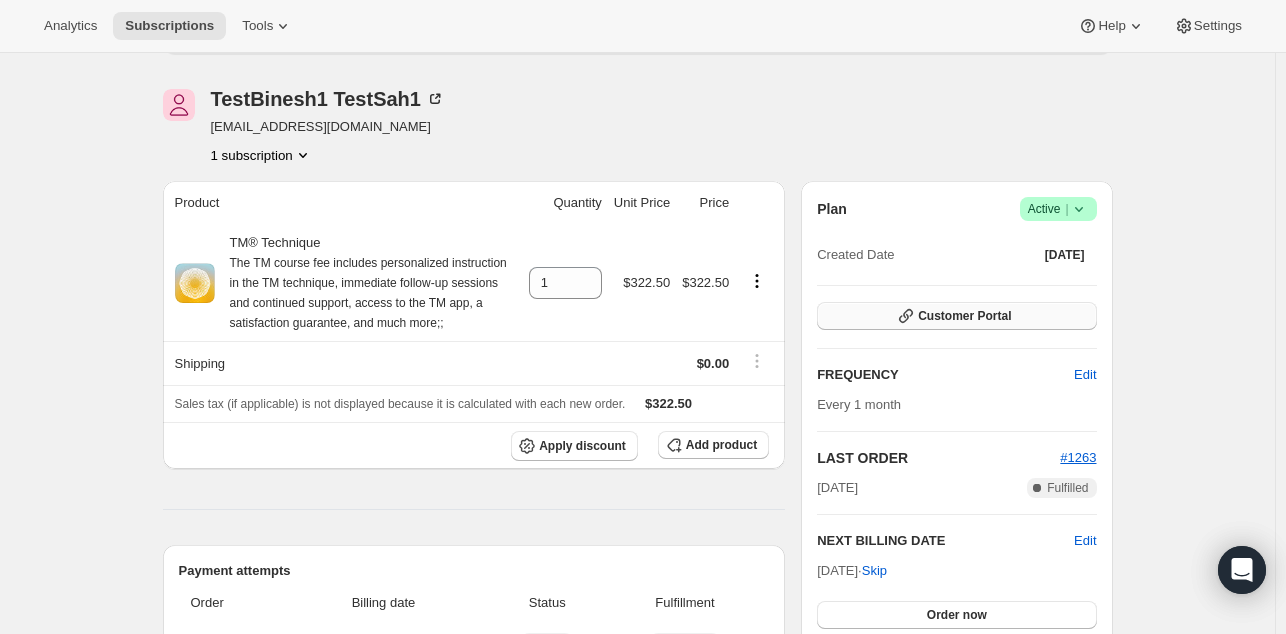 click on "Customer Portal" at bounding box center [964, 316] 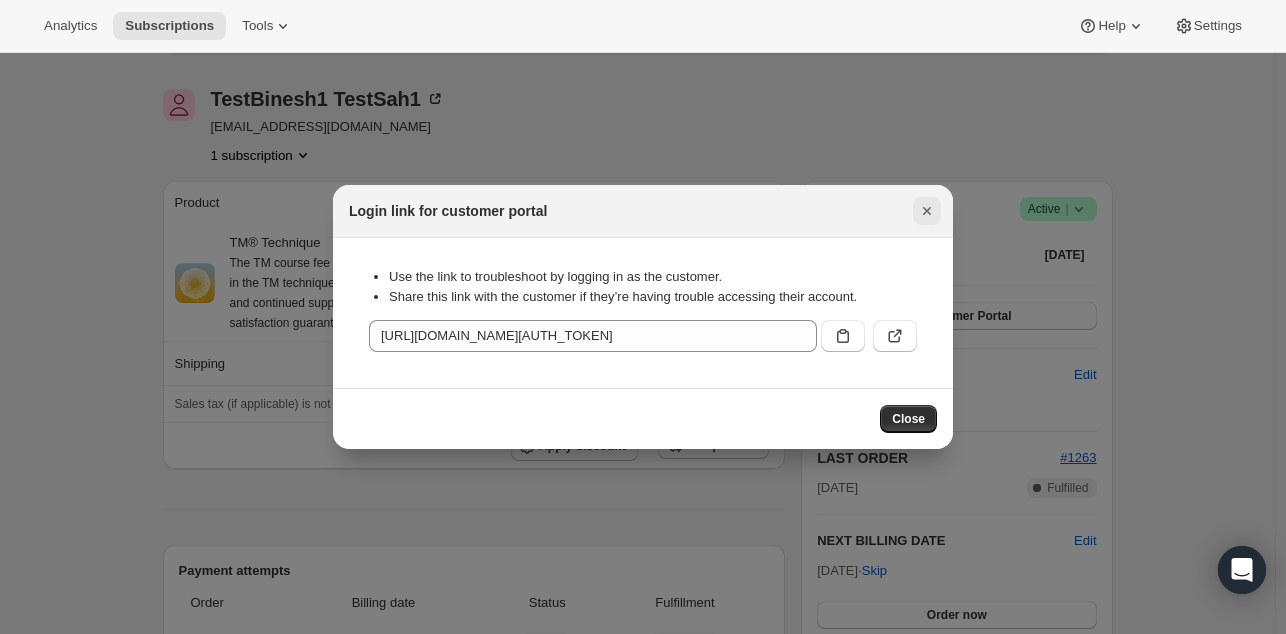 click 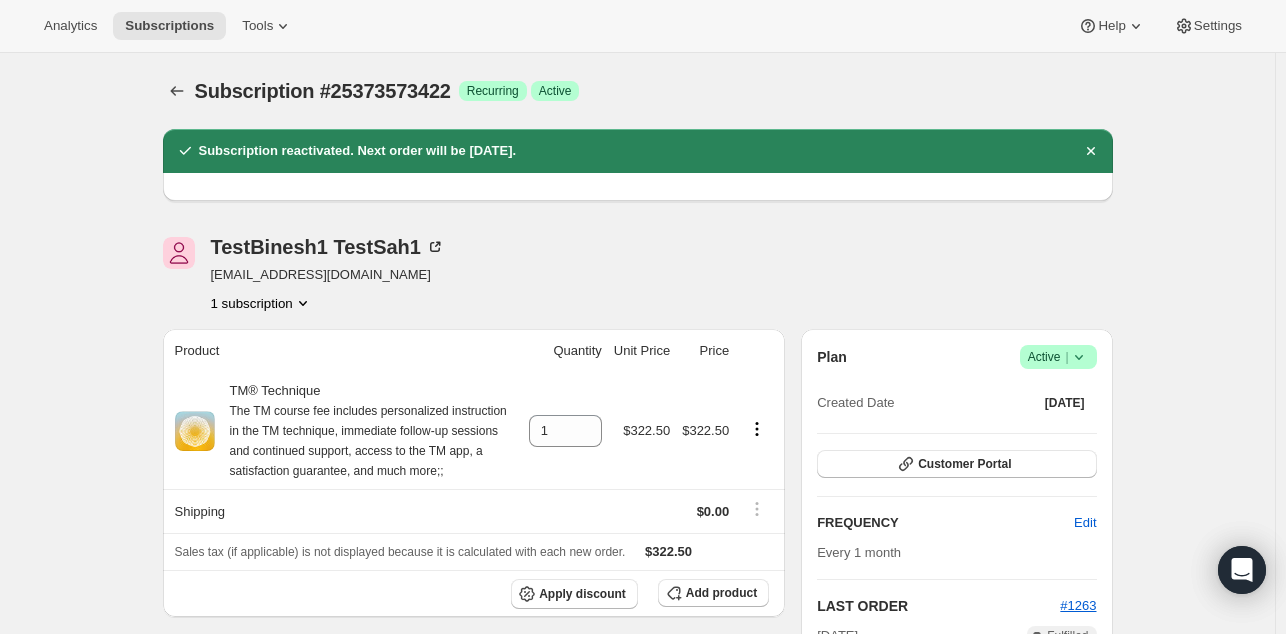 scroll, scrollTop: 148, scrollLeft: 0, axis: vertical 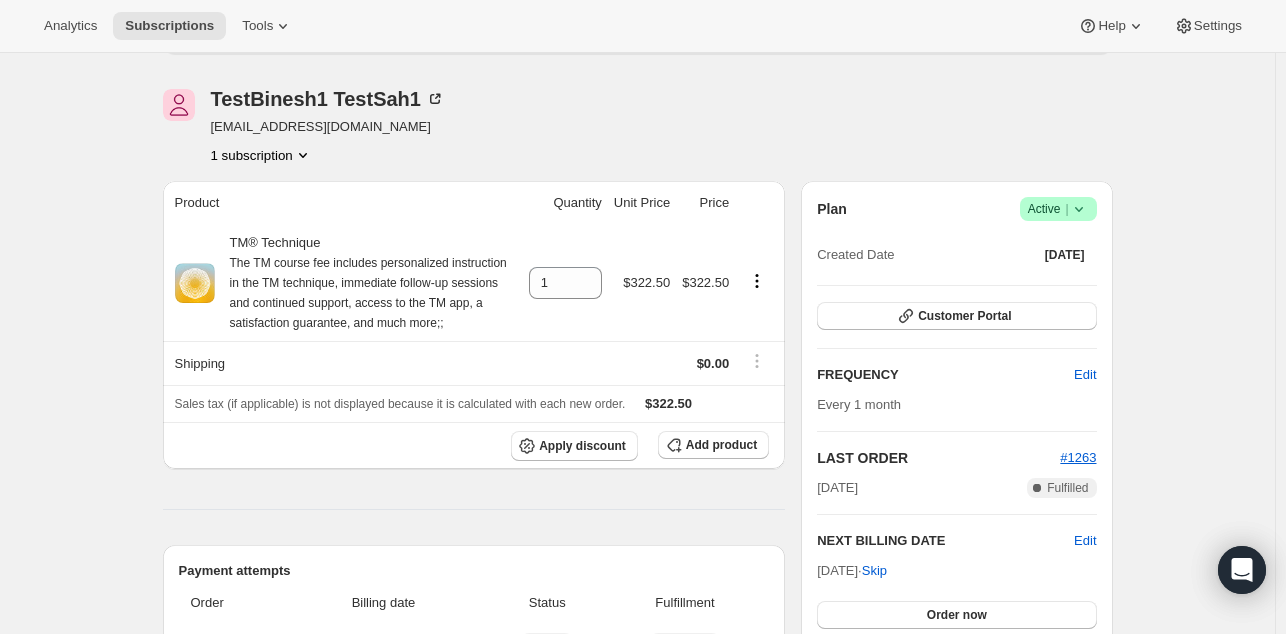 click on "Subscription #25373573422. This page is ready Subscription #25373573422 Success Recurring Success Active Subscription reactivated. Next order will be 7/19/2025. TestBinesh1   TestSah1 bsah@miu.edu 1 subscription Product Quantity Unit Price Price TM®  Technique The TM course fee includes personalized instruction in the TM technique, immediate follow-up sessions and continued support, access to the TM app, a satisfaction guarantee, and much more;; 1 $322.50 $322.50 Shipping $0.00 Sales tax (if applicable) is not displayed because it is calculated with each new order.   $322.50 Apply discount Add product Payment attempts Order Billing date Status Fulfillment #1263 Jul 12, 2025  ·  11:00 AM  Complete Paid  Complete Fulfilled #1147 Jun 12, 2025  ·  11:00 AM  Complete Paid  Complete Fulfilled #1145 Jun 11, 2025  ·  03:38 PM  Complete Paid  Complete Fulfilled Timeline Jul 18, 2025 Binesh Sah reactivated subscription and set next billing date to Saturday, July 19, 2025 via Admin.  02:06 PM 02:05 PM Other Plan |" at bounding box center (637, 808) 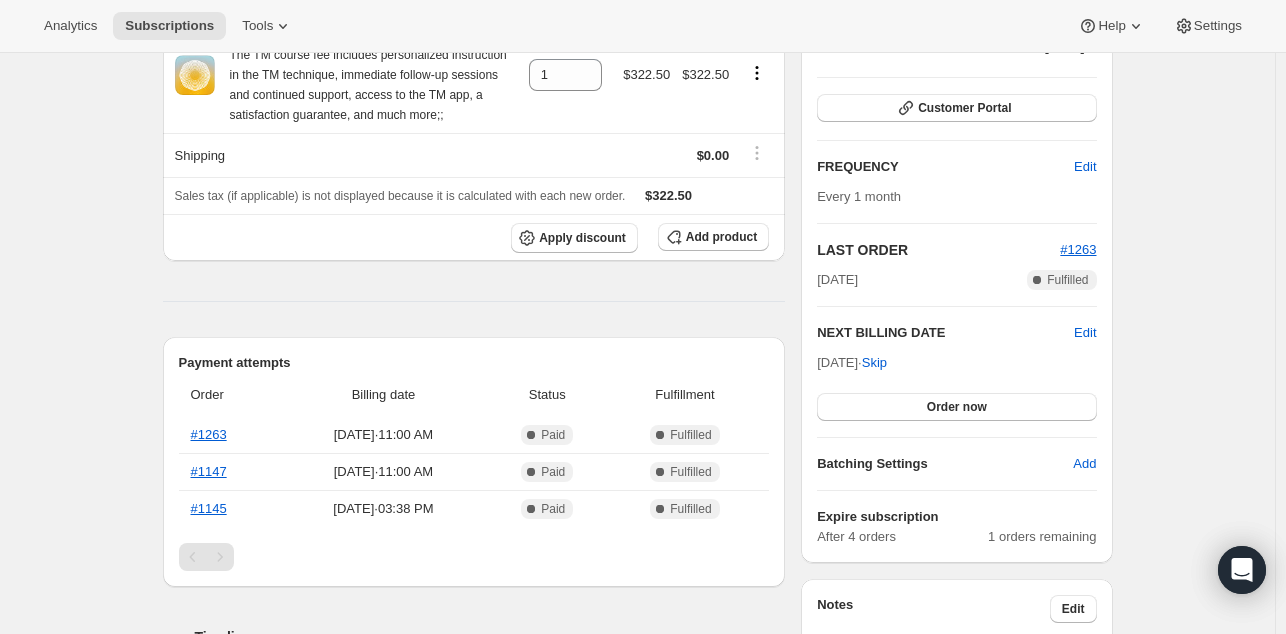 scroll, scrollTop: 294, scrollLeft: 0, axis: vertical 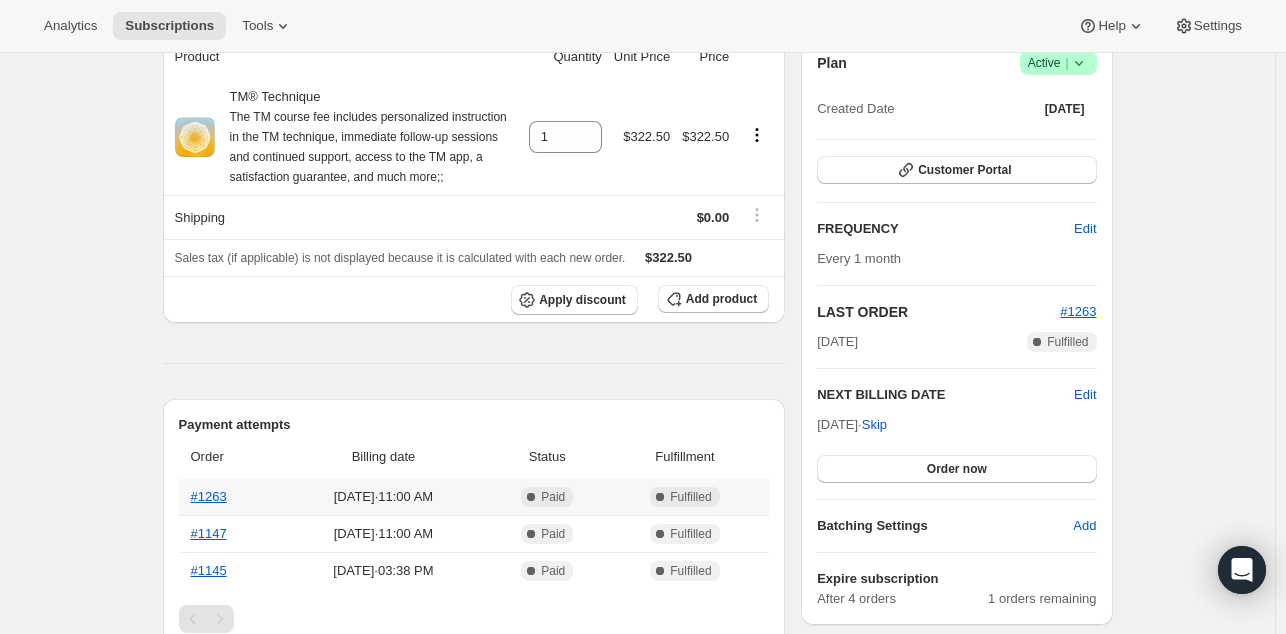 click on "#1263" at bounding box center (229, 497) 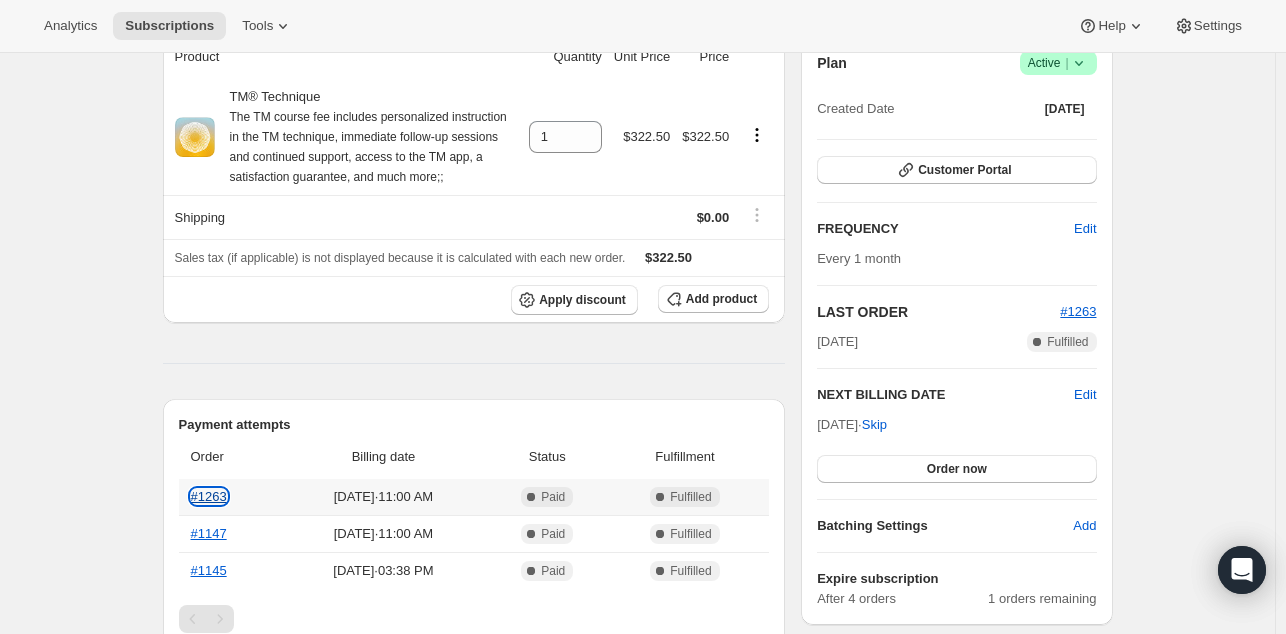 click on "#1263" at bounding box center [209, 496] 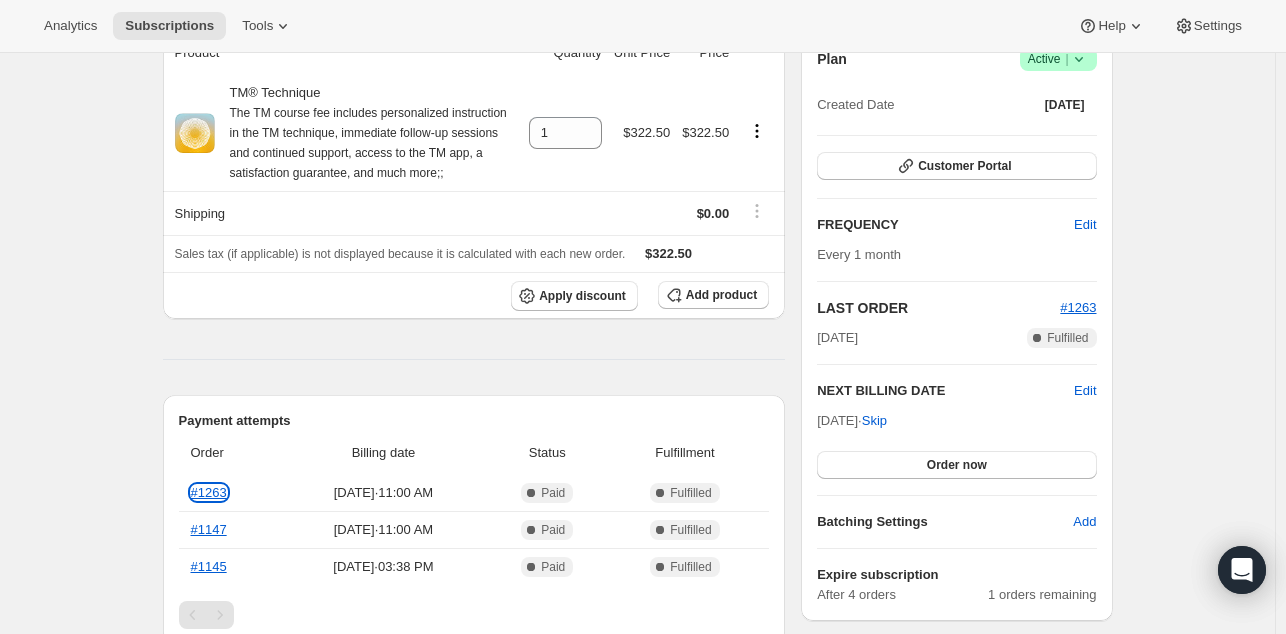 scroll, scrollTop: 0, scrollLeft: 0, axis: both 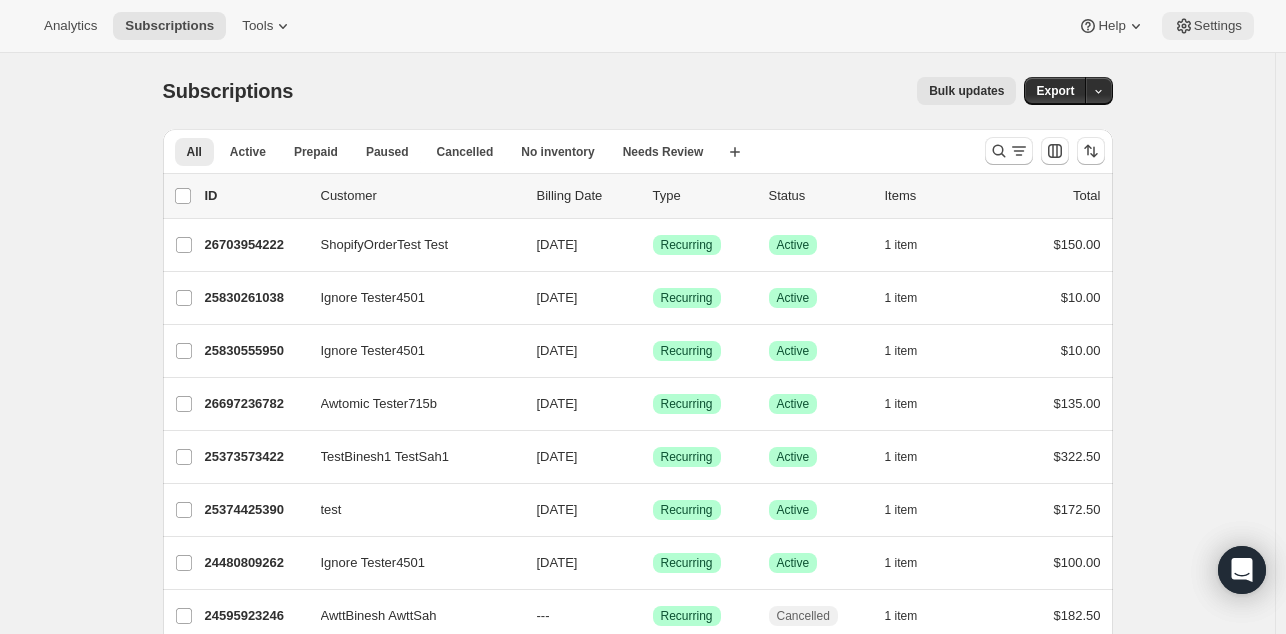 click 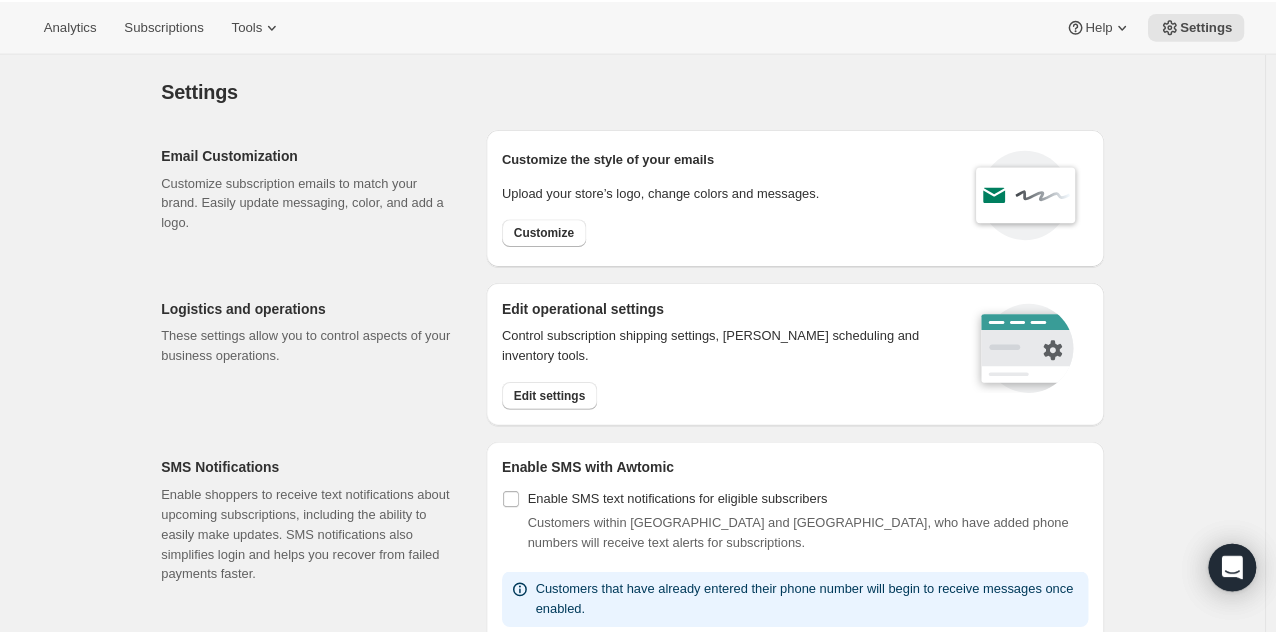 scroll, scrollTop: 1052, scrollLeft: 0, axis: vertical 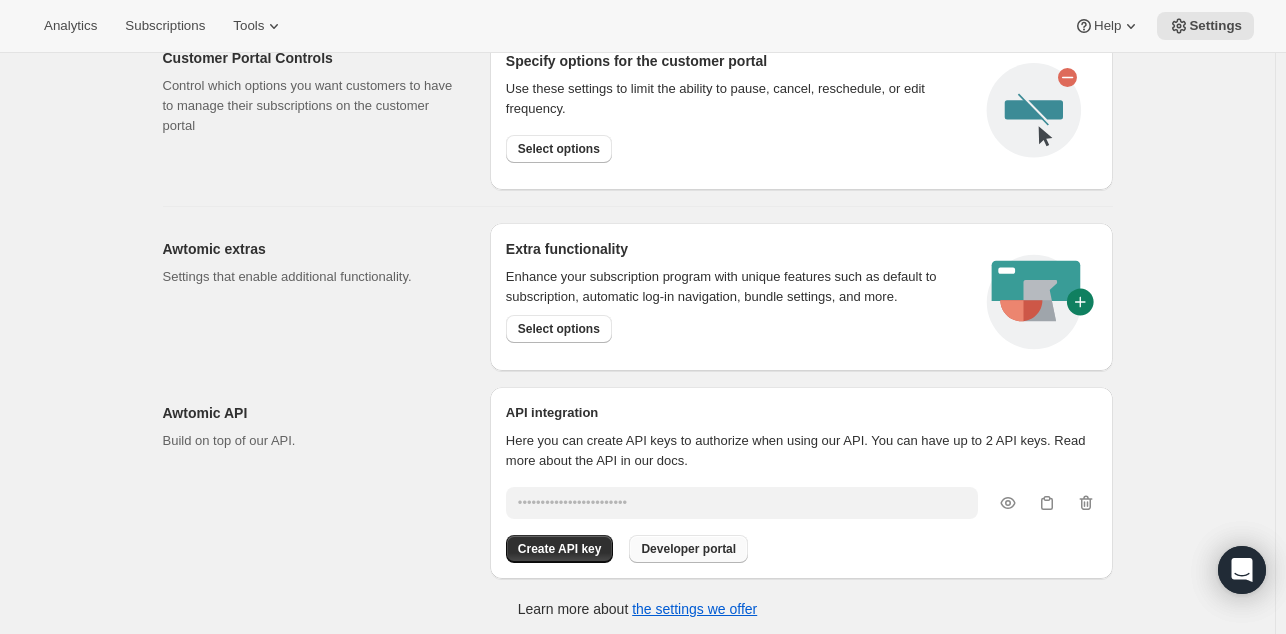 click on "Developer portal" at bounding box center (688, 549) 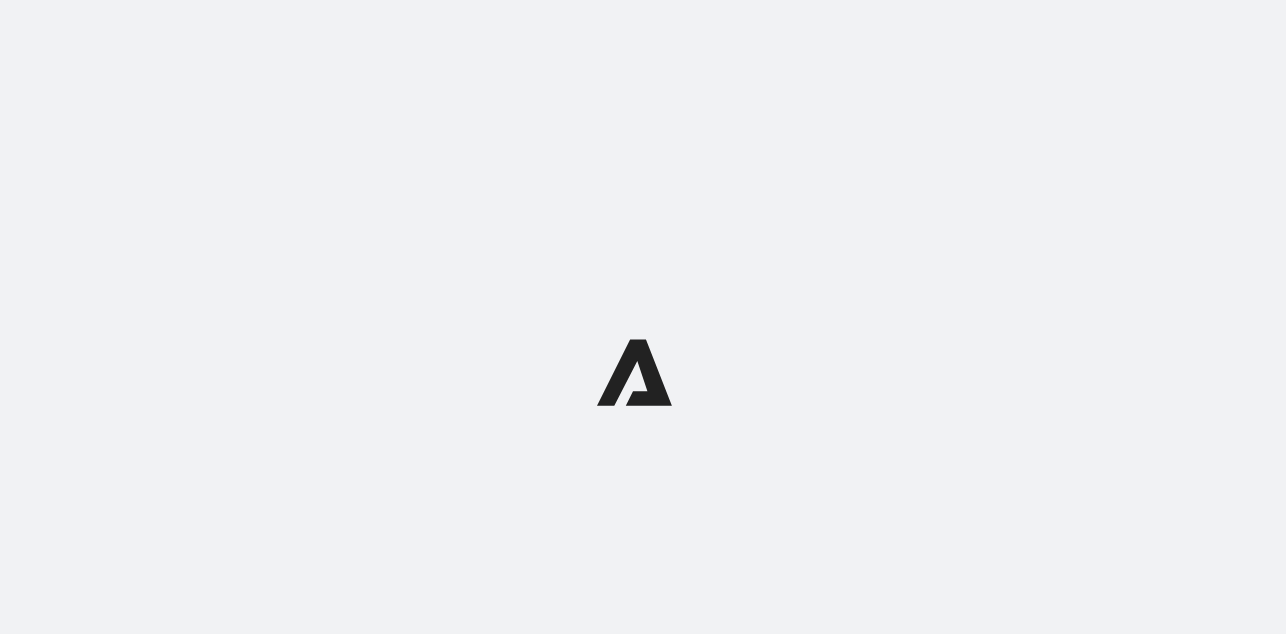 scroll, scrollTop: 0, scrollLeft: 0, axis: both 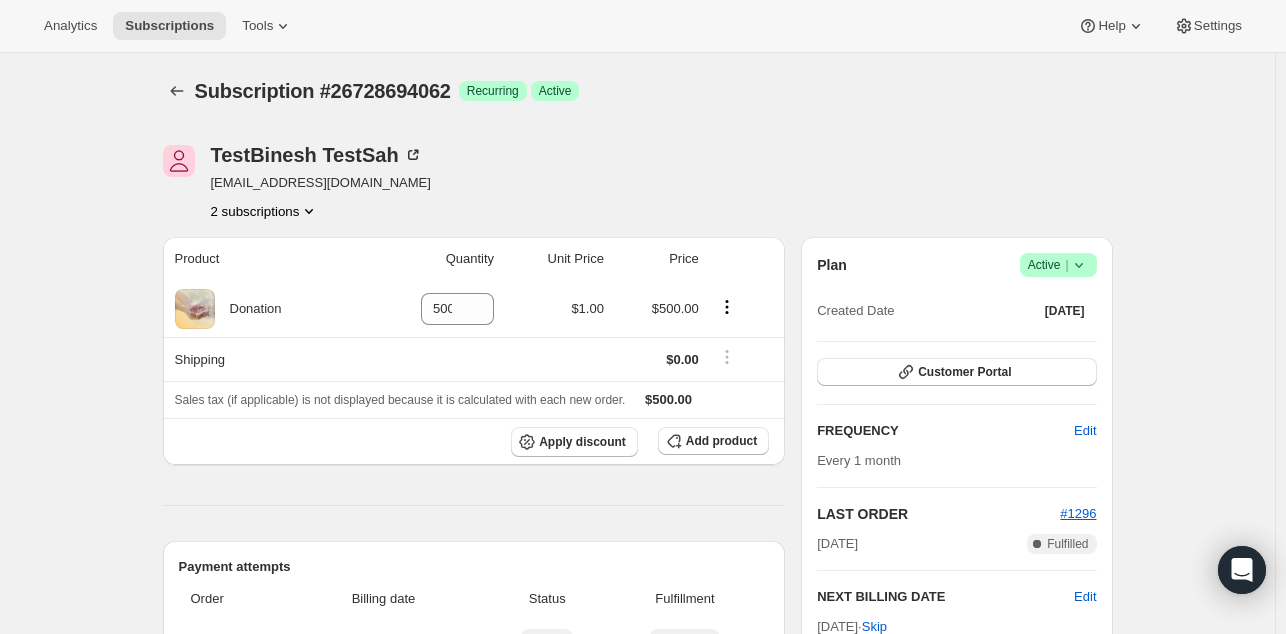 click 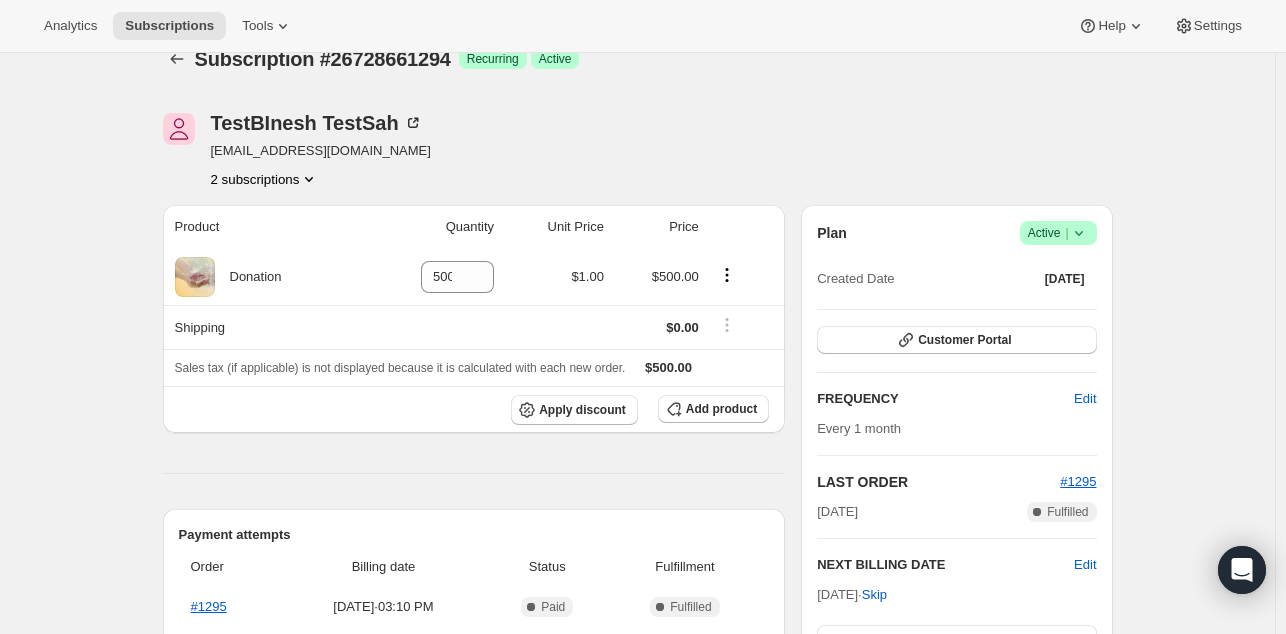 scroll, scrollTop: 0, scrollLeft: 0, axis: both 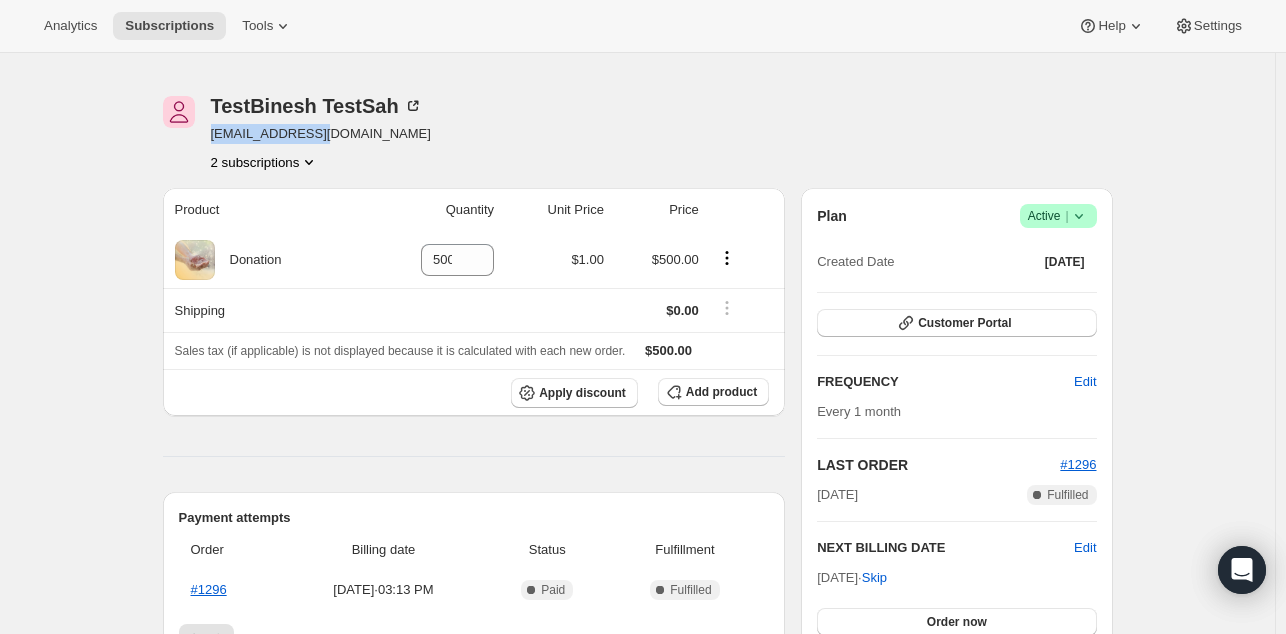 drag, startPoint x: 325, startPoint y: 140, endPoint x: 214, endPoint y: 133, distance: 111.220505 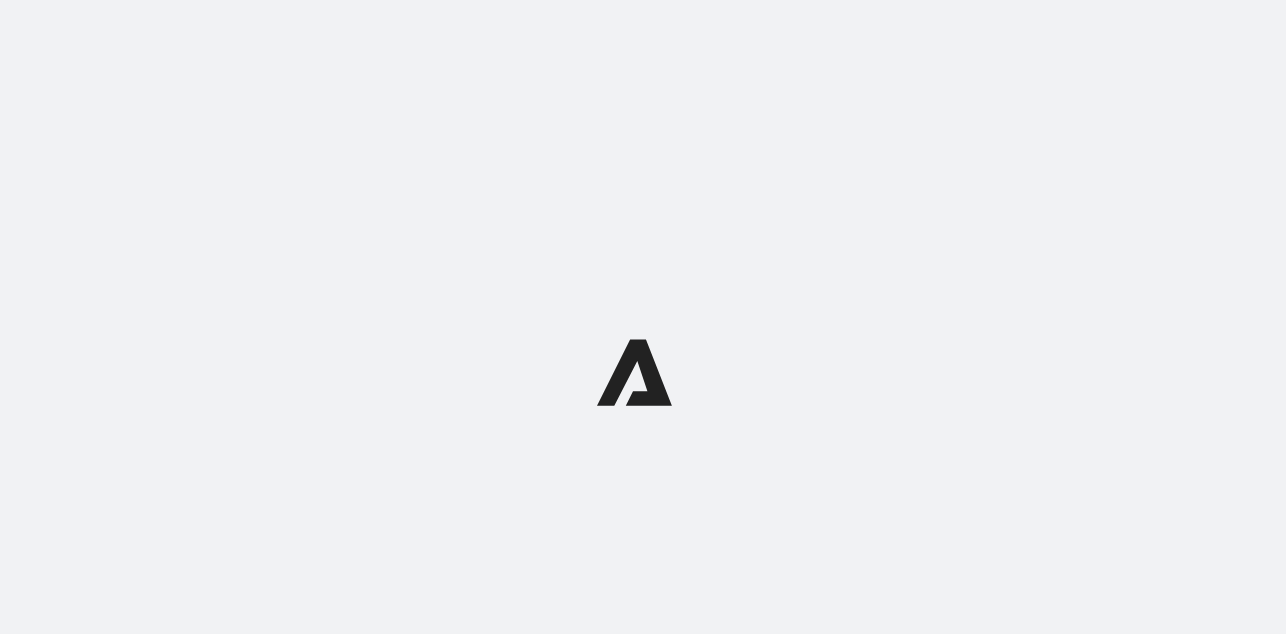 scroll, scrollTop: 0, scrollLeft: 0, axis: both 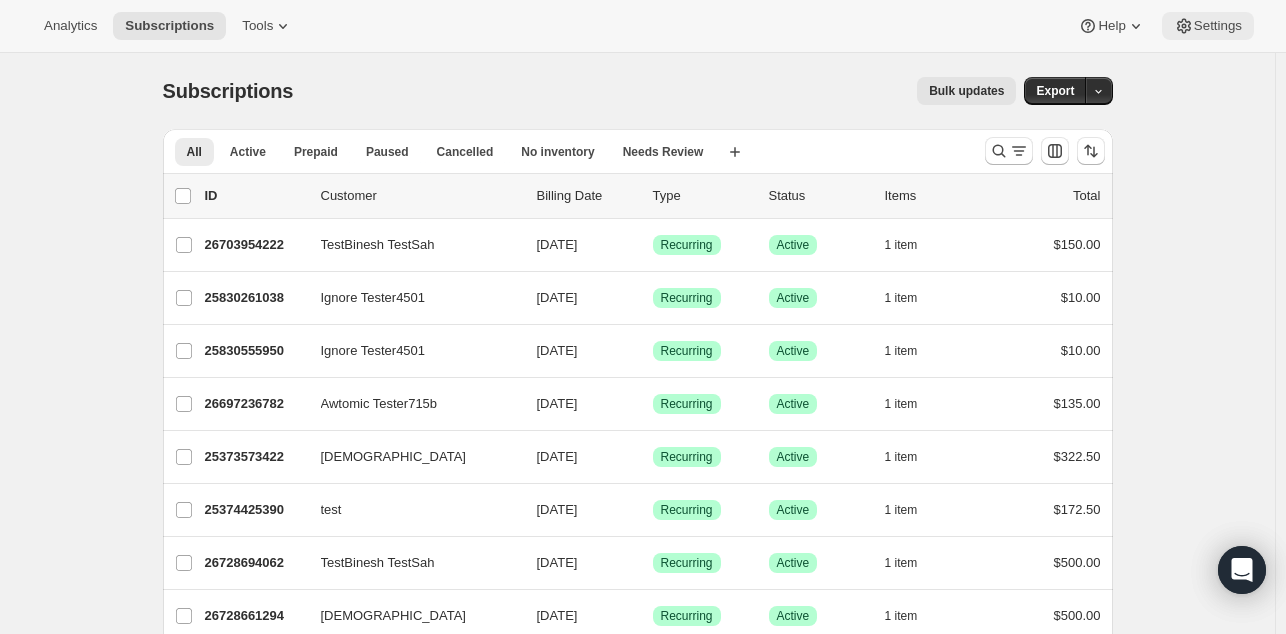 click on "Settings" at bounding box center [1218, 26] 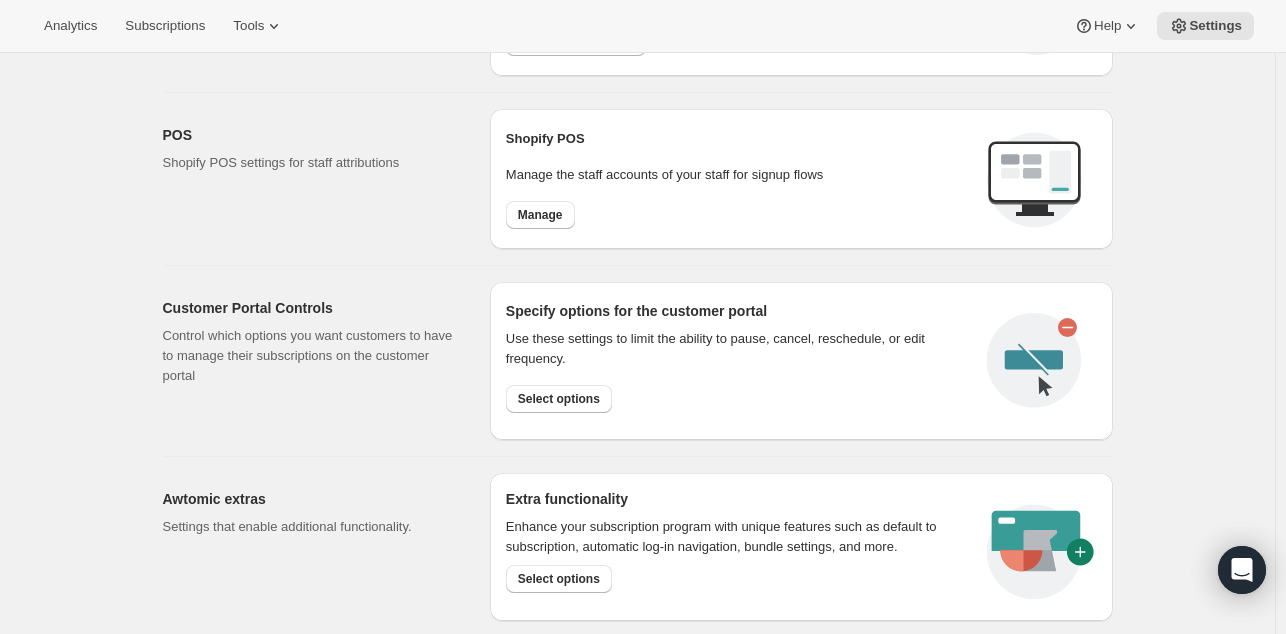 scroll, scrollTop: 808, scrollLeft: 0, axis: vertical 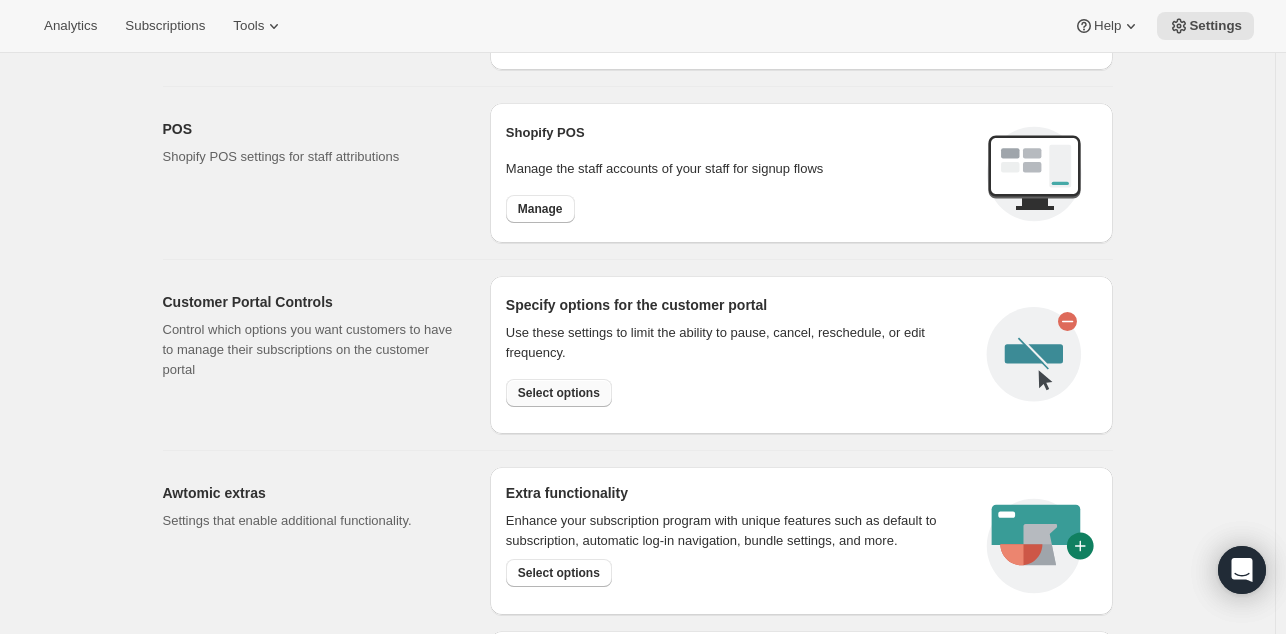 click on "Select options" at bounding box center (559, 393) 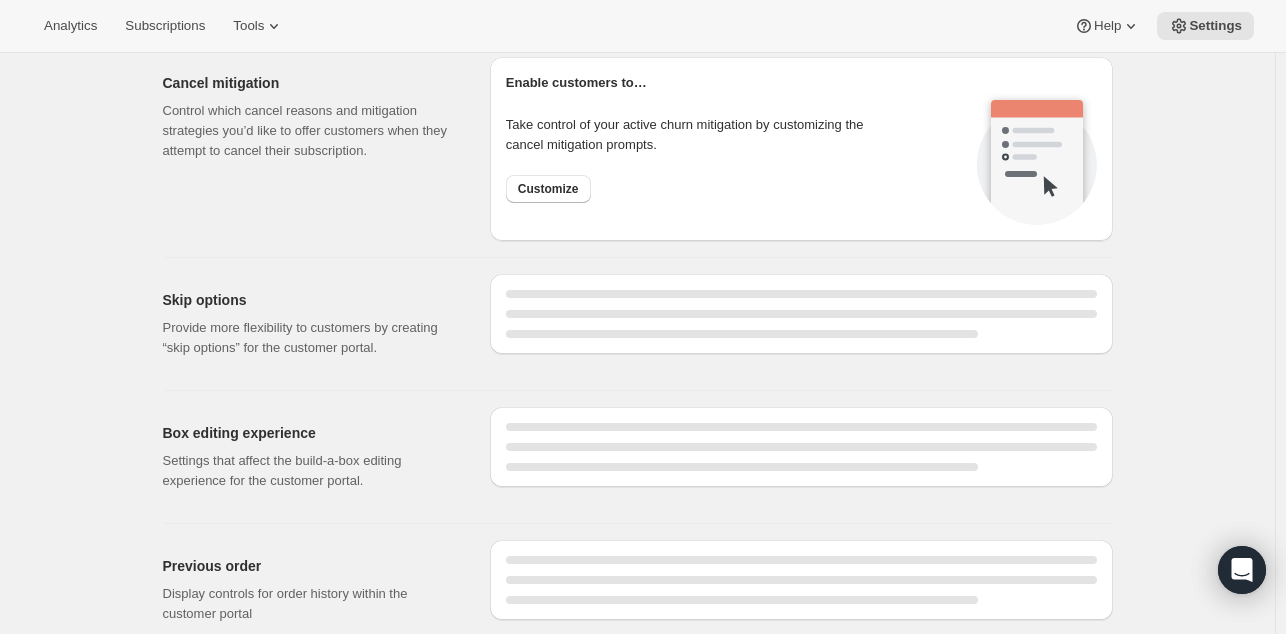 scroll, scrollTop: 0, scrollLeft: 0, axis: both 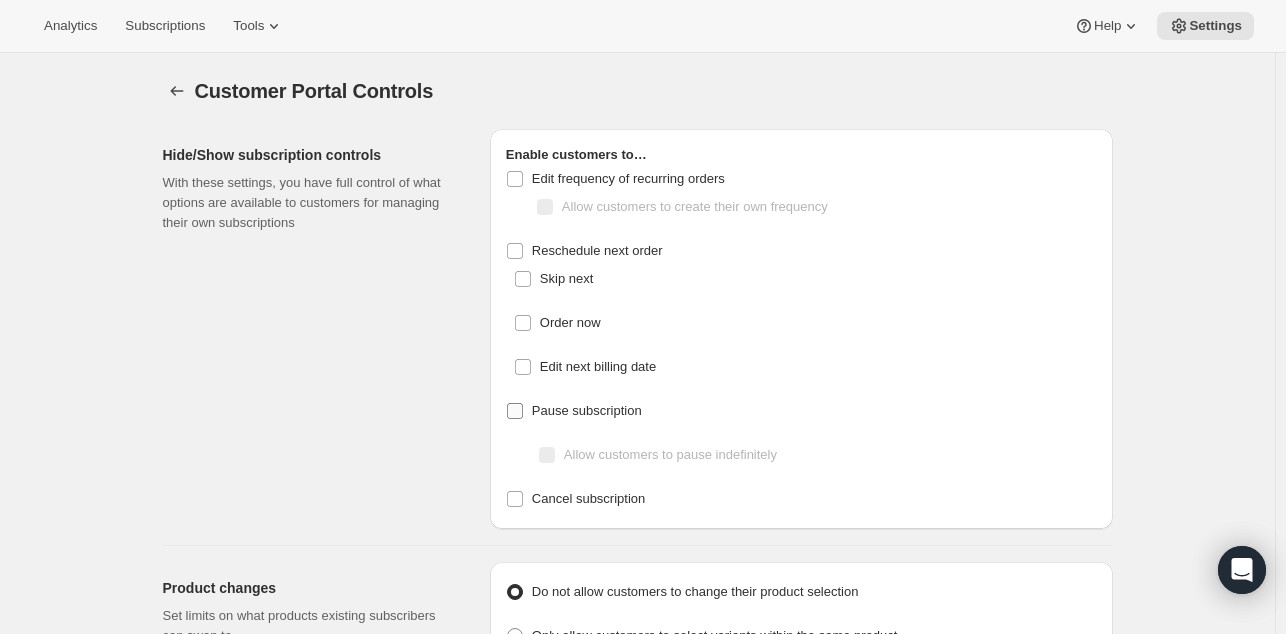 click on "Pause subscription" at bounding box center (515, 411) 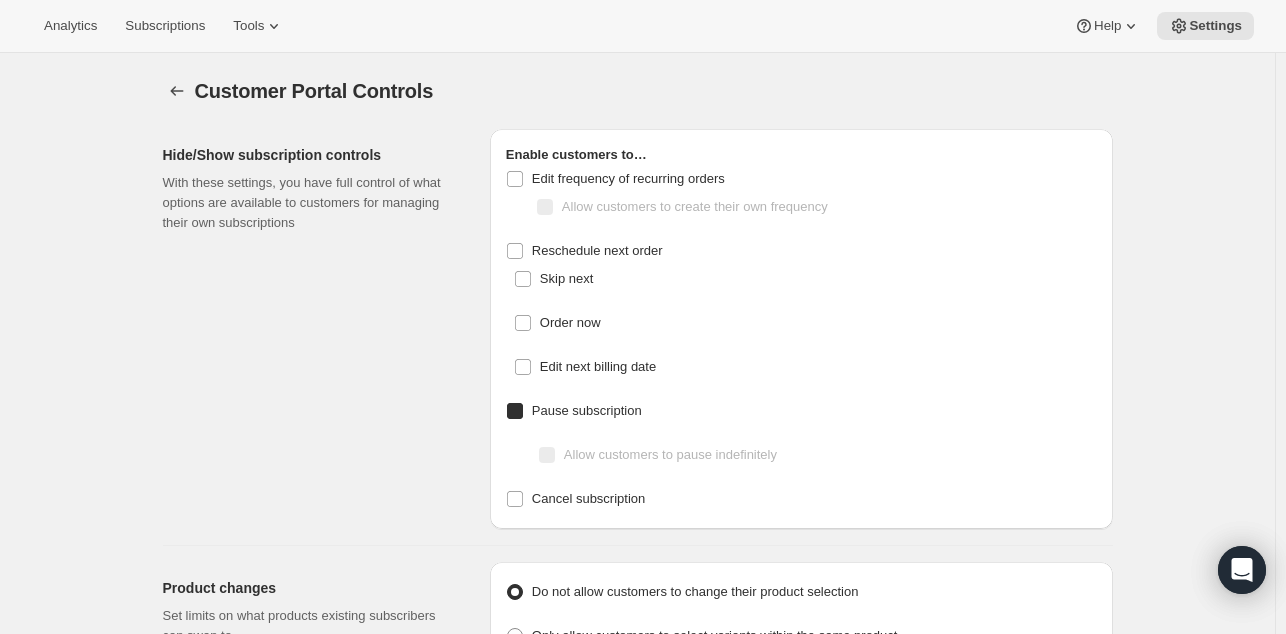 checkbox on "true" 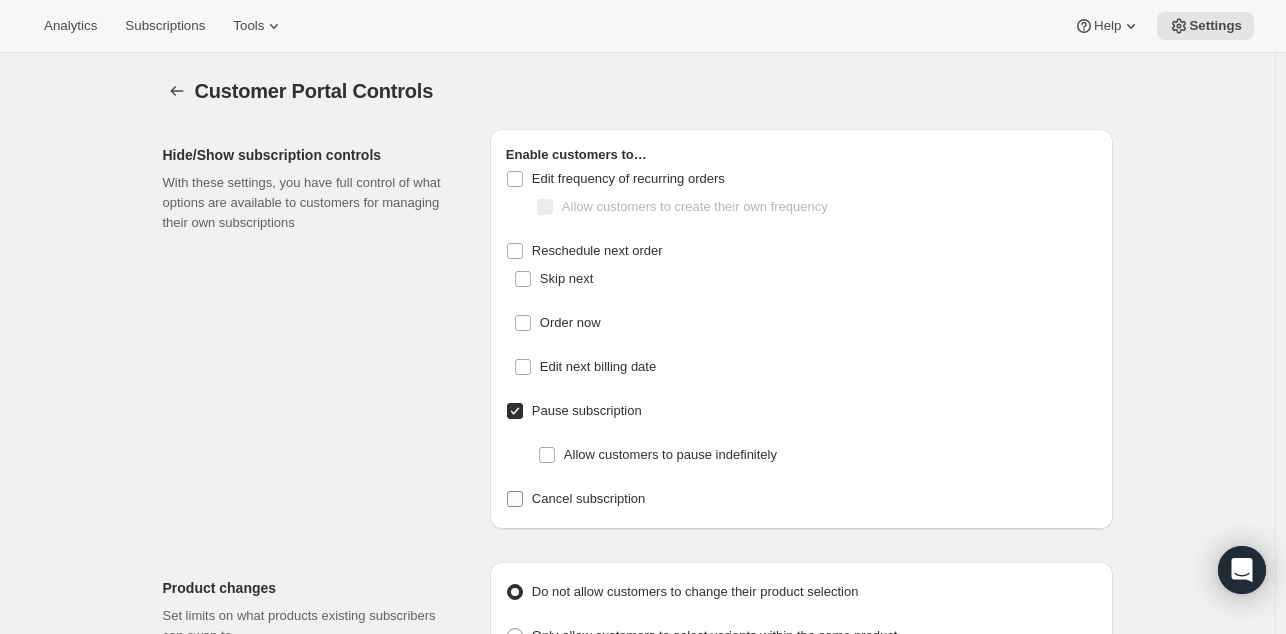 click on "Cancel subscription" at bounding box center (515, 499) 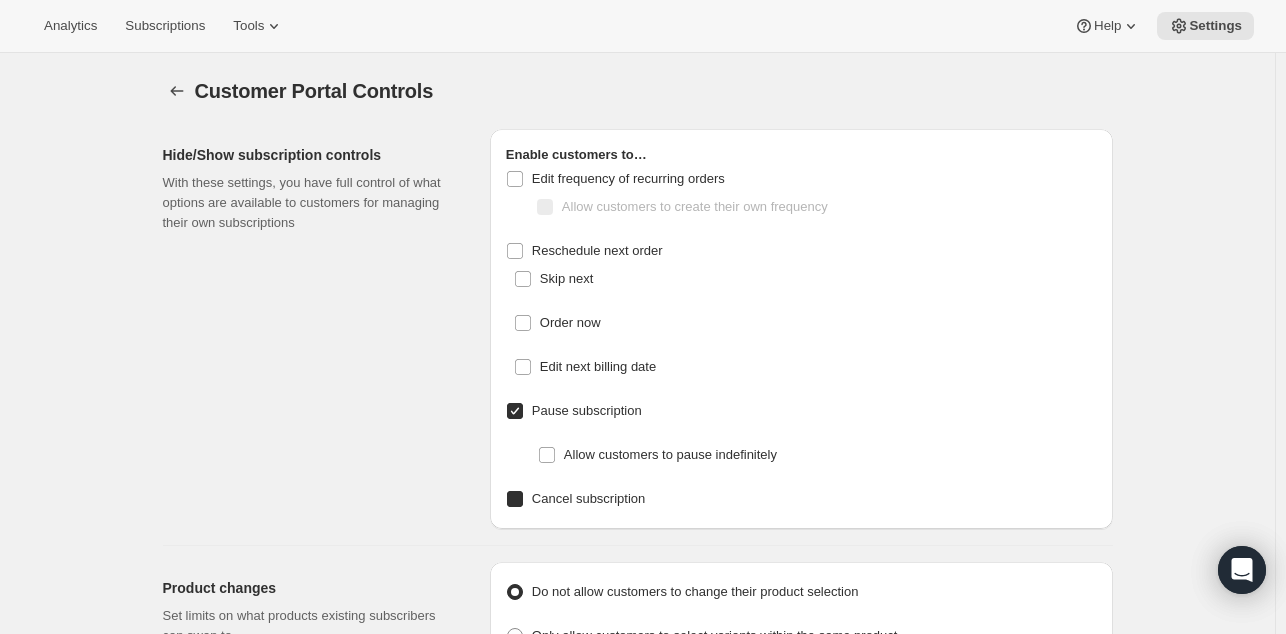 checkbox on "true" 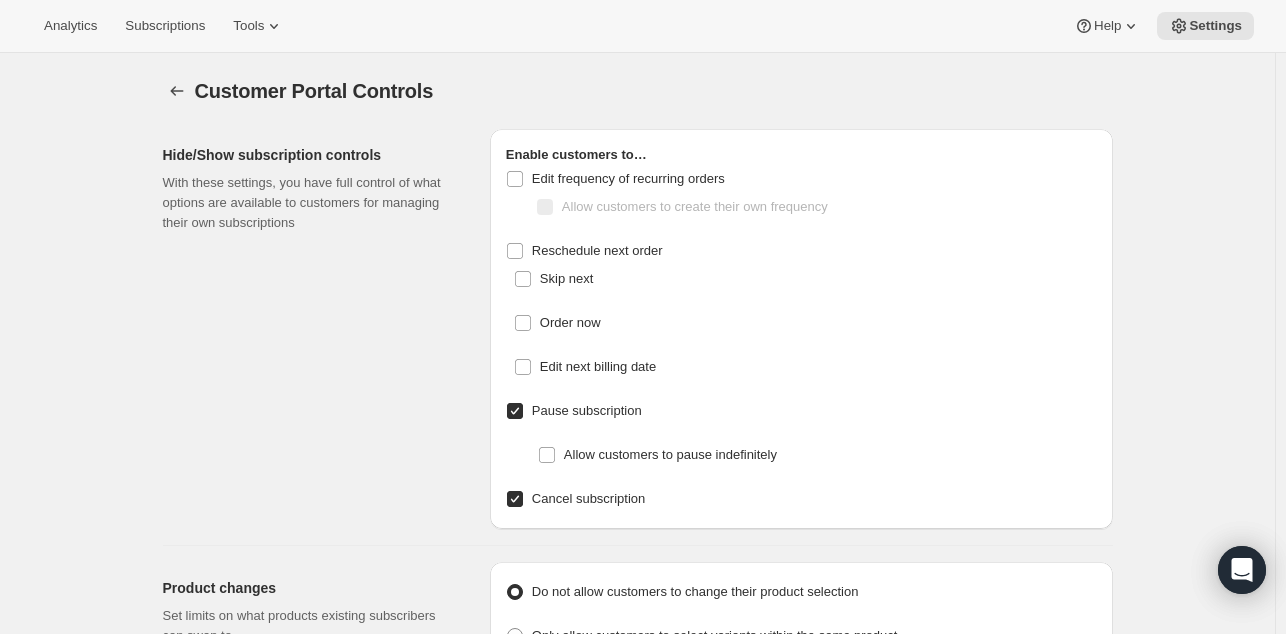 click on "Pause subscription" at bounding box center [515, 411] 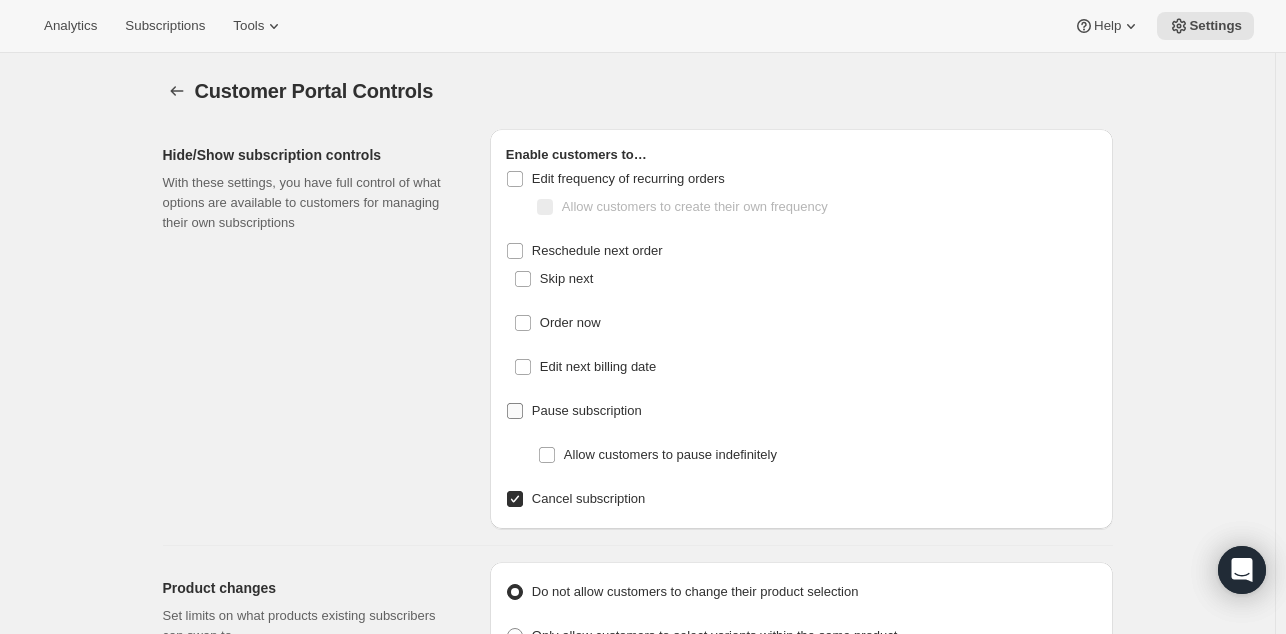 checkbox on "false" 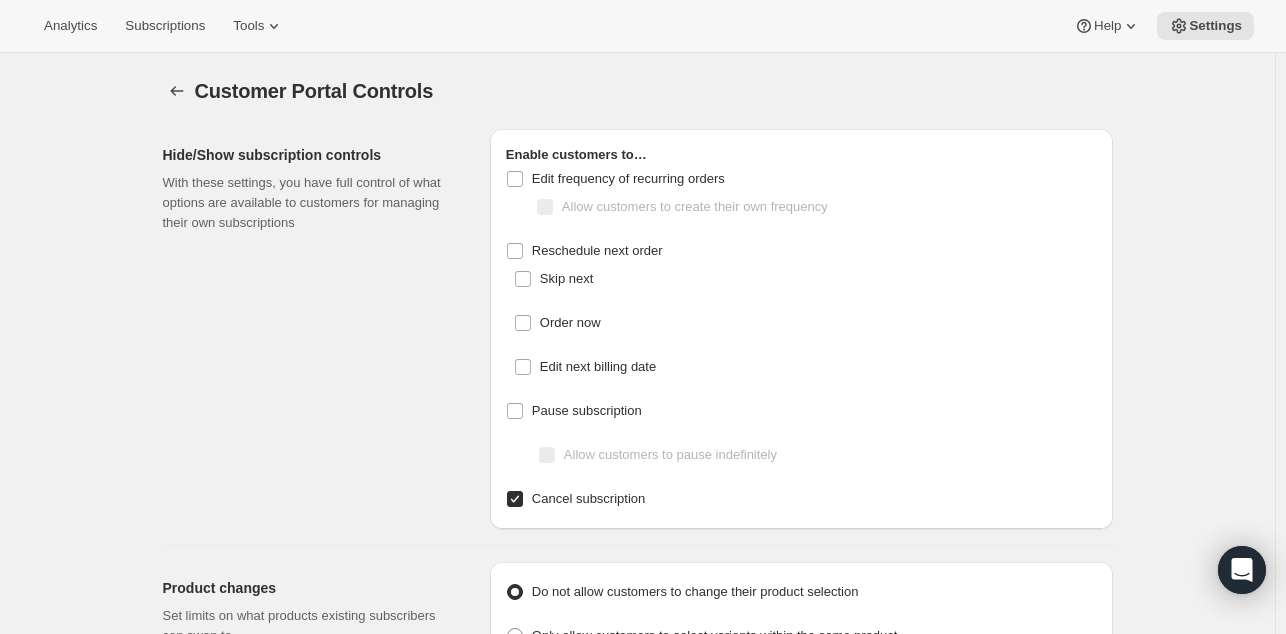 click on "Cancel subscription" at bounding box center (515, 499) 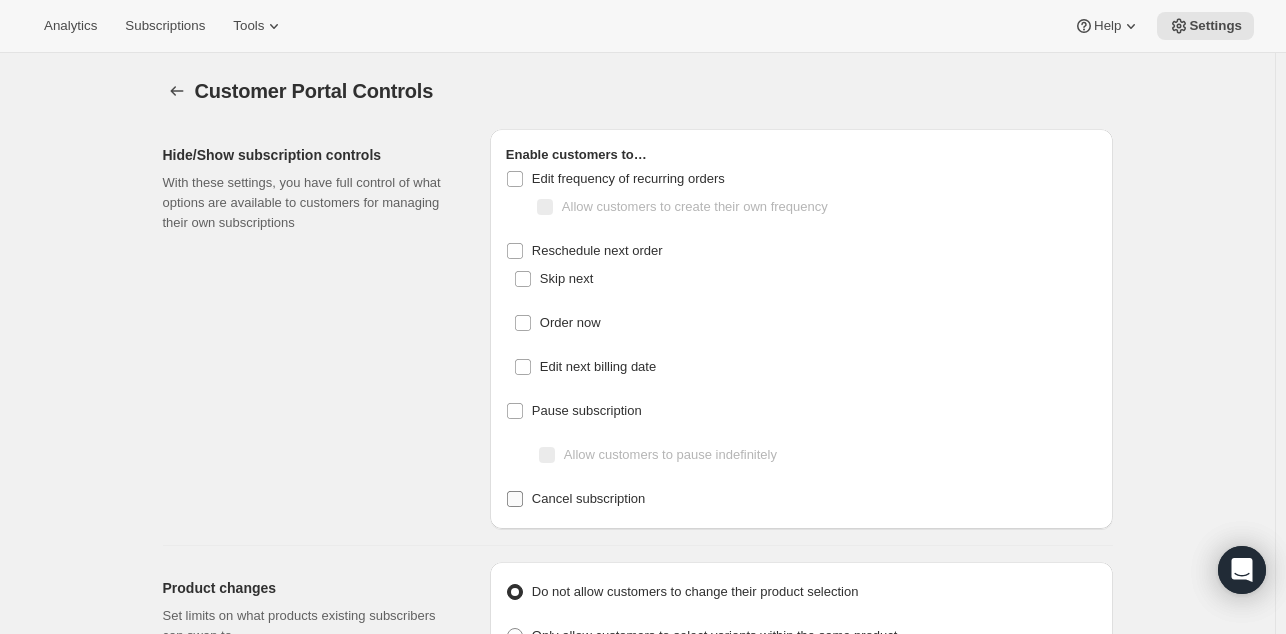 checkbox on "false" 